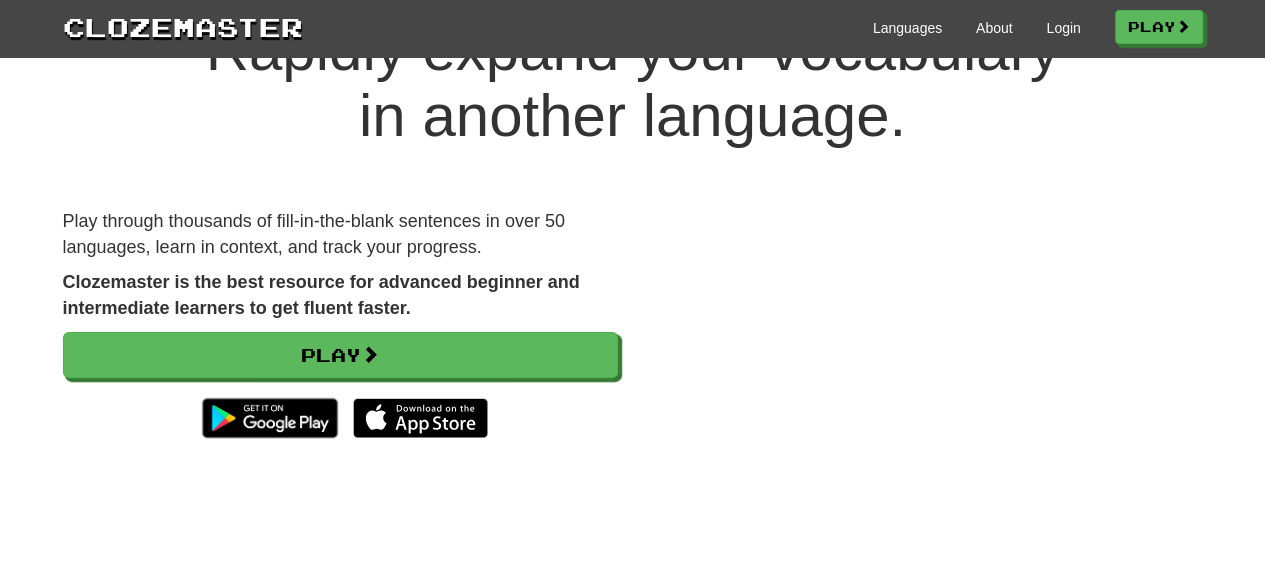 scroll, scrollTop: 100, scrollLeft: 0, axis: vertical 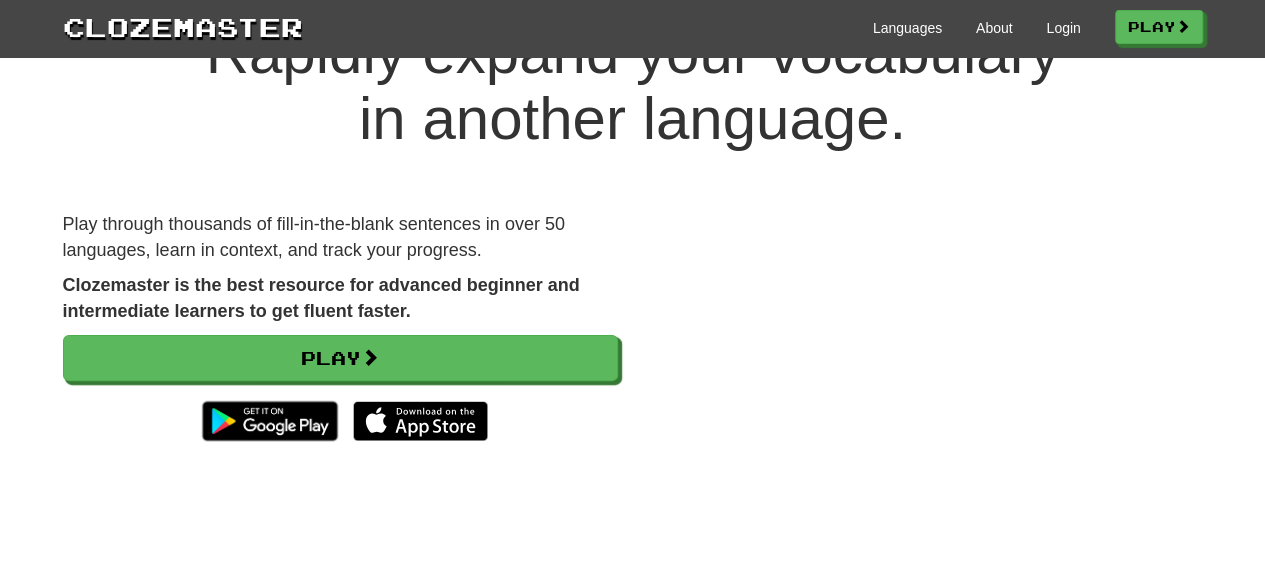 click on "Play through thousands of fill-in-the-blank sentences in over 50 languages, learn in context, and track your progress.
Clozemaster is the best resource for advanced beginner and intermediate learners to get fluent faster.
Play" at bounding box center [340, 341] 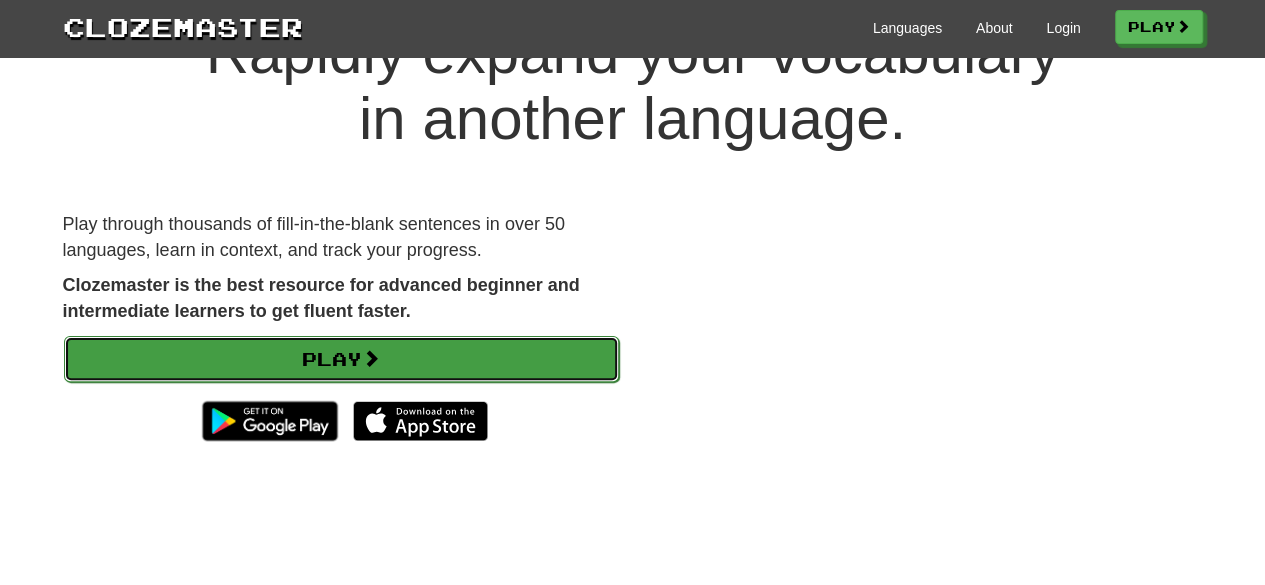 click on "Play" at bounding box center [341, 359] 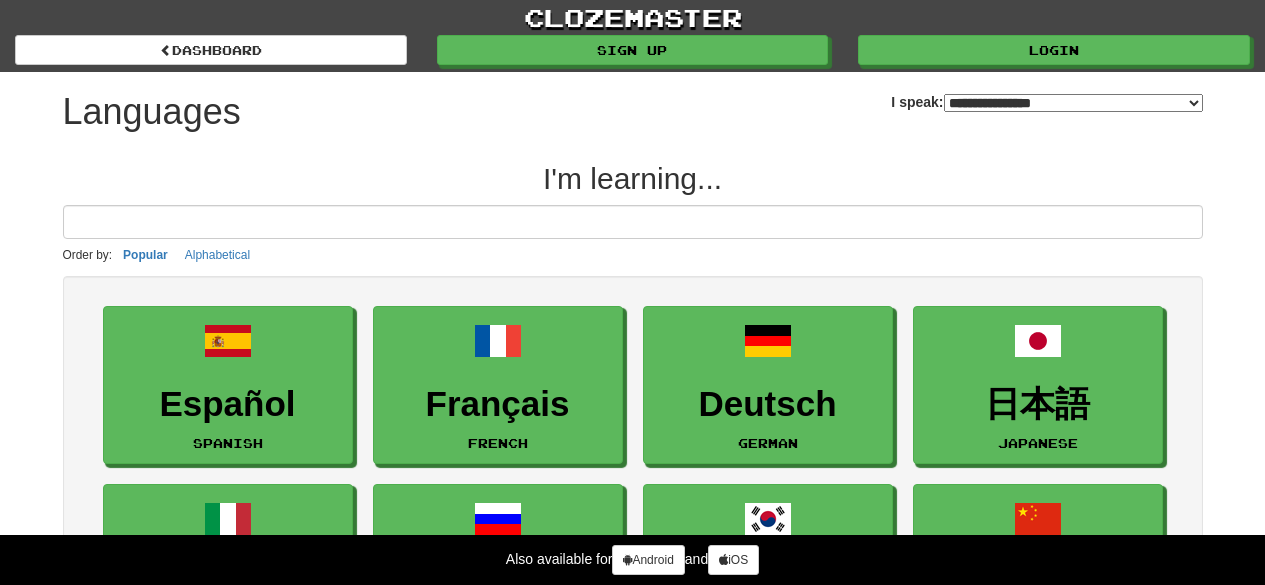 select on "*******" 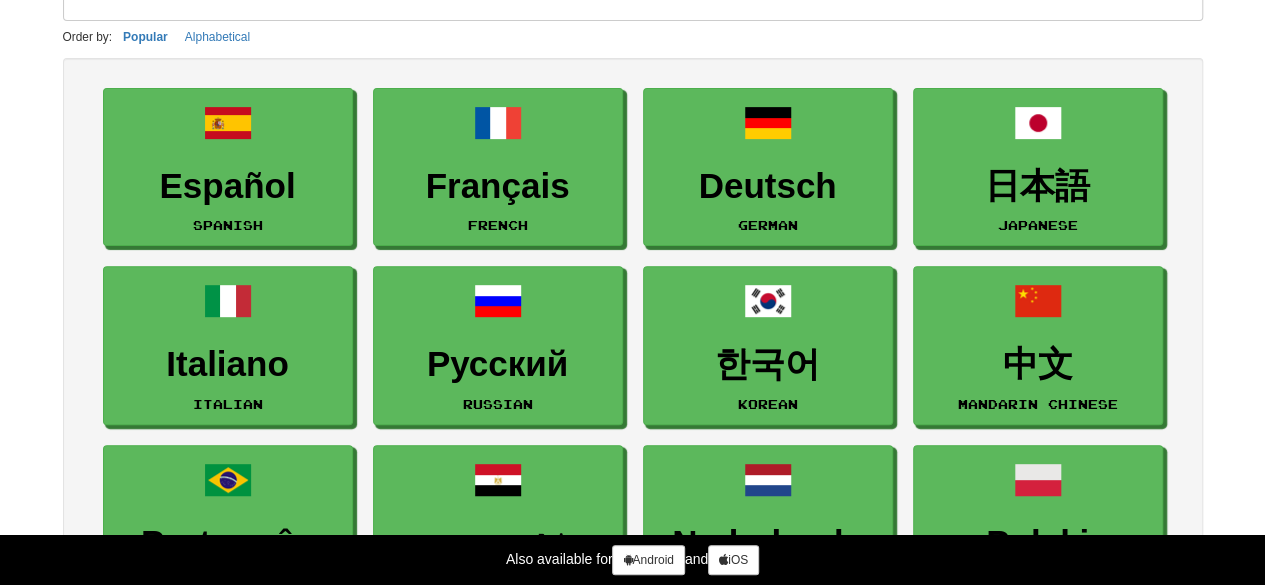 scroll, scrollTop: 0, scrollLeft: 0, axis: both 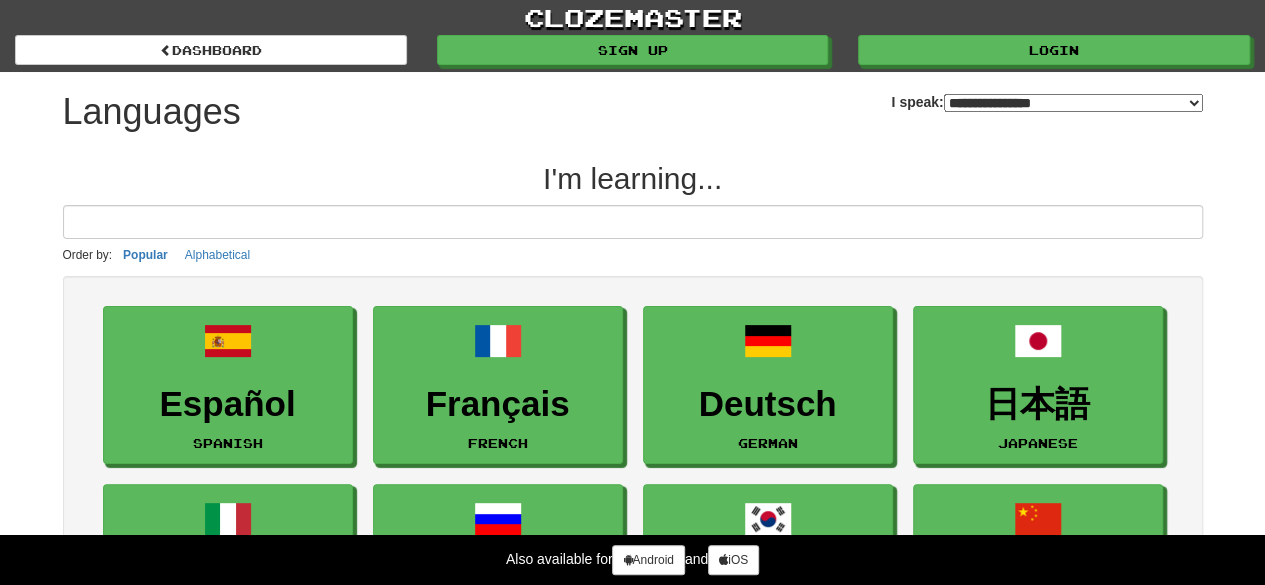 click at bounding box center (633, 222) 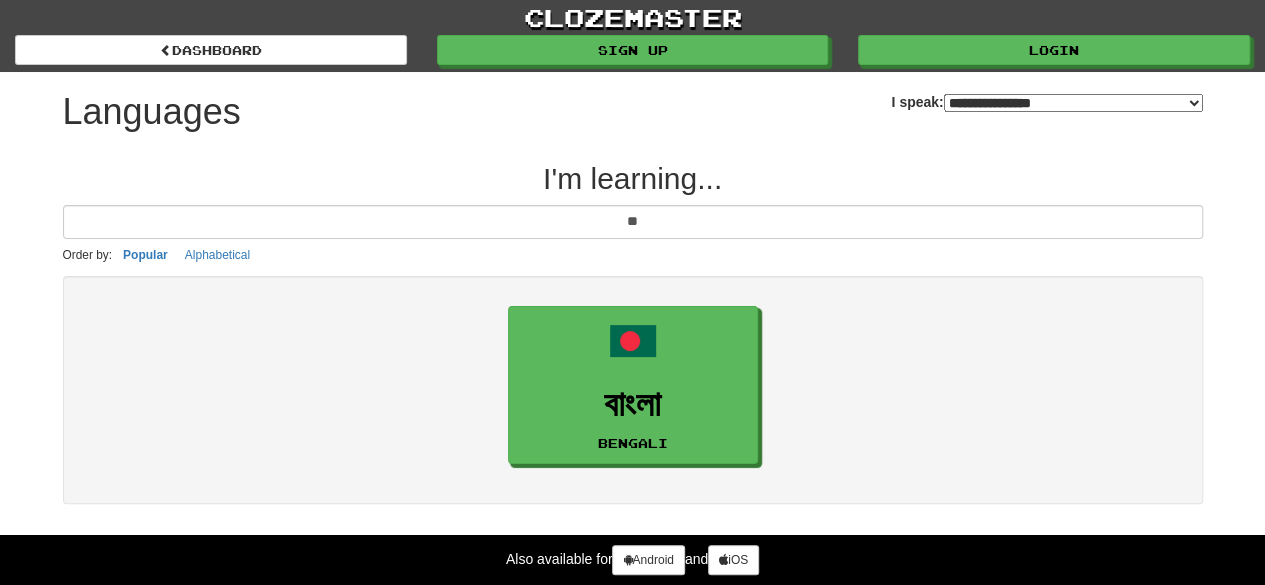 type on "*" 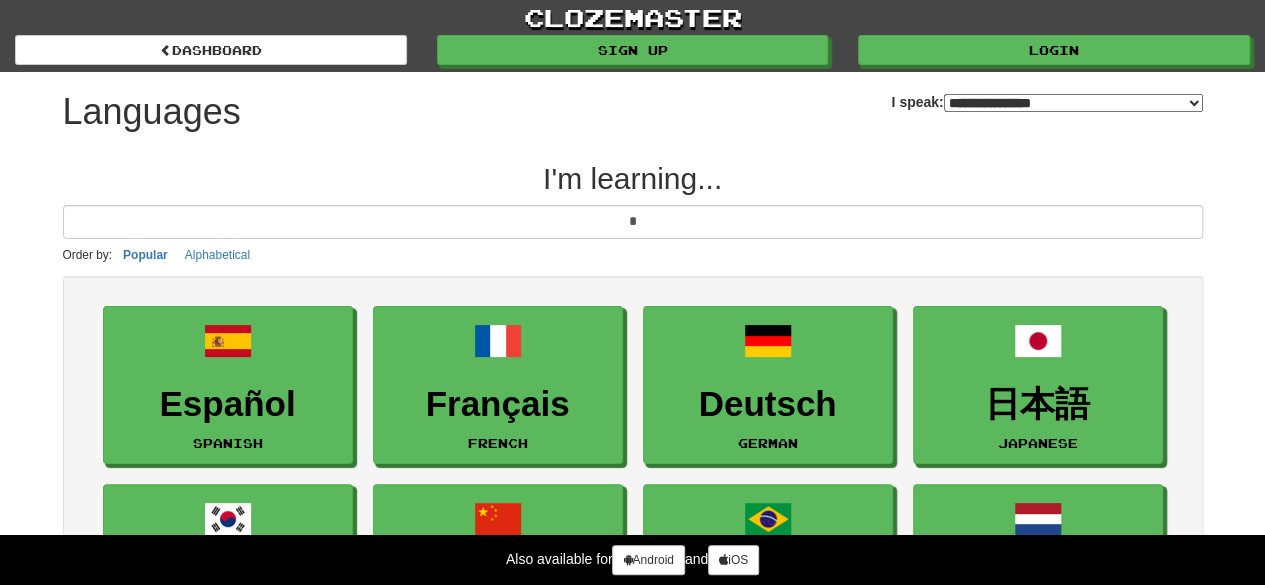 type 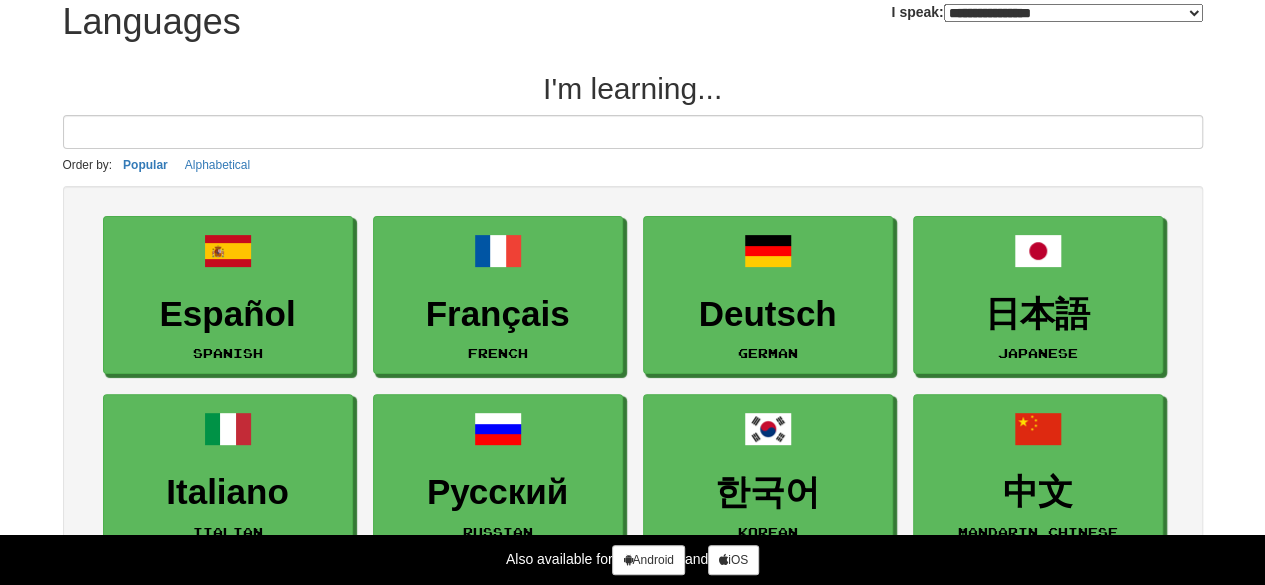 scroll, scrollTop: 200, scrollLeft: 0, axis: vertical 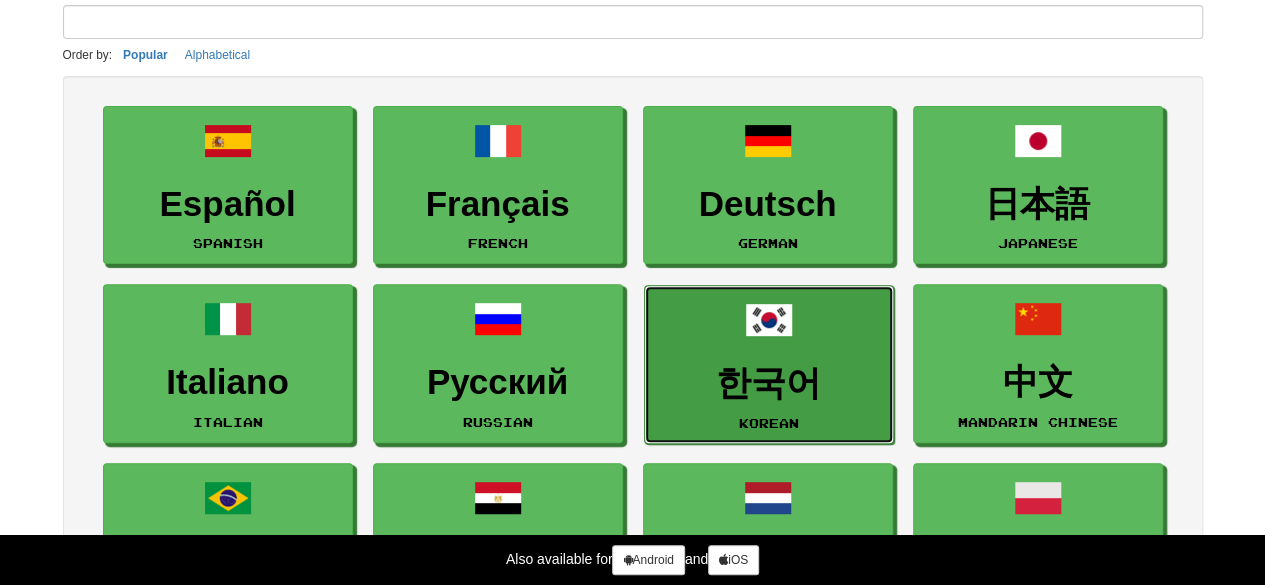 click on "한국어 Korean" at bounding box center [769, 364] 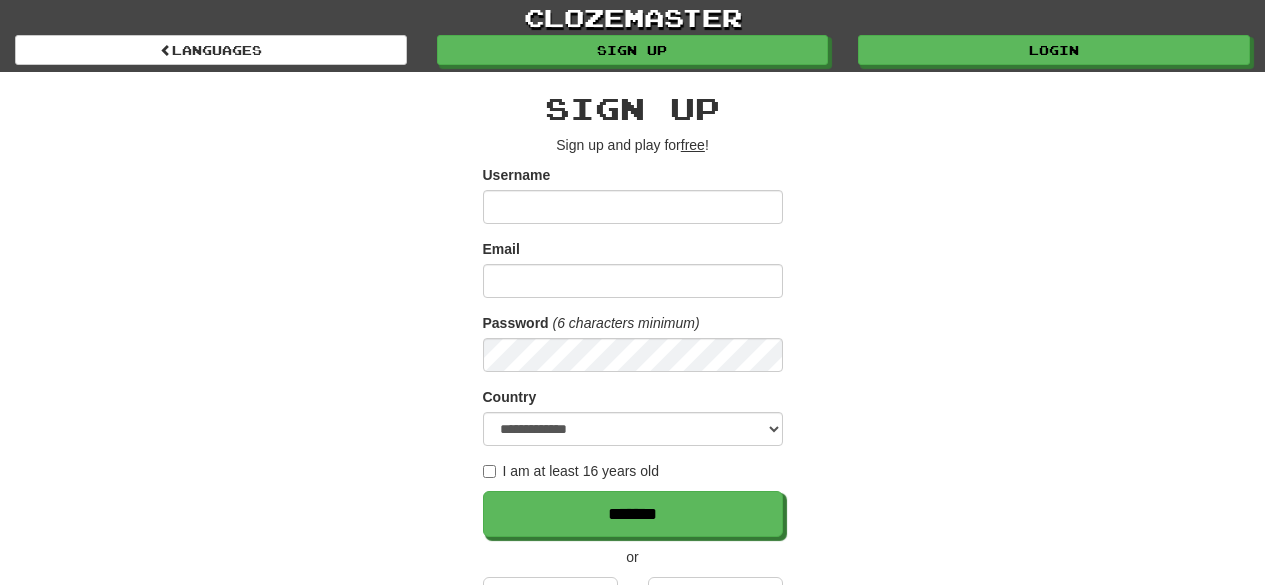 scroll, scrollTop: 0, scrollLeft: 0, axis: both 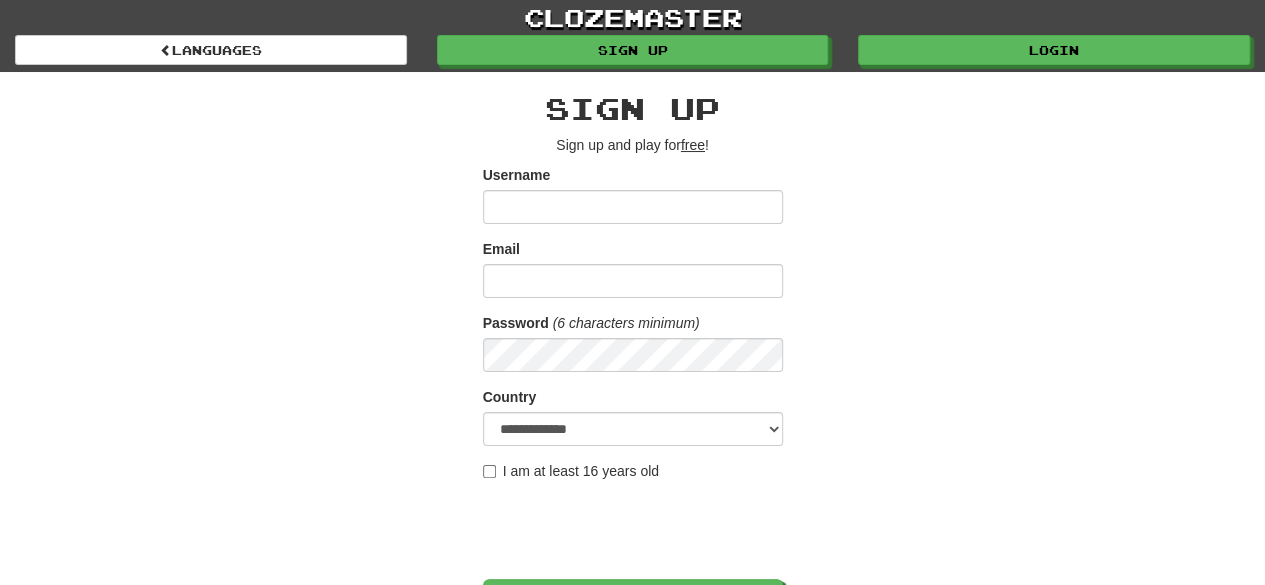 click on "Username" at bounding box center [633, 207] 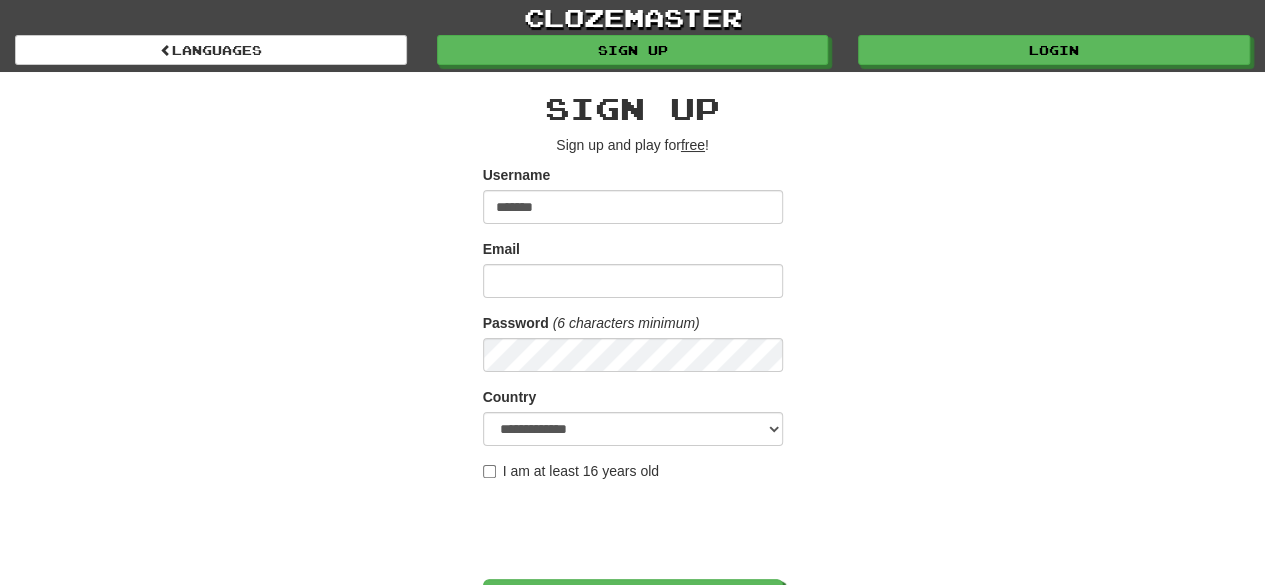 type on "*******" 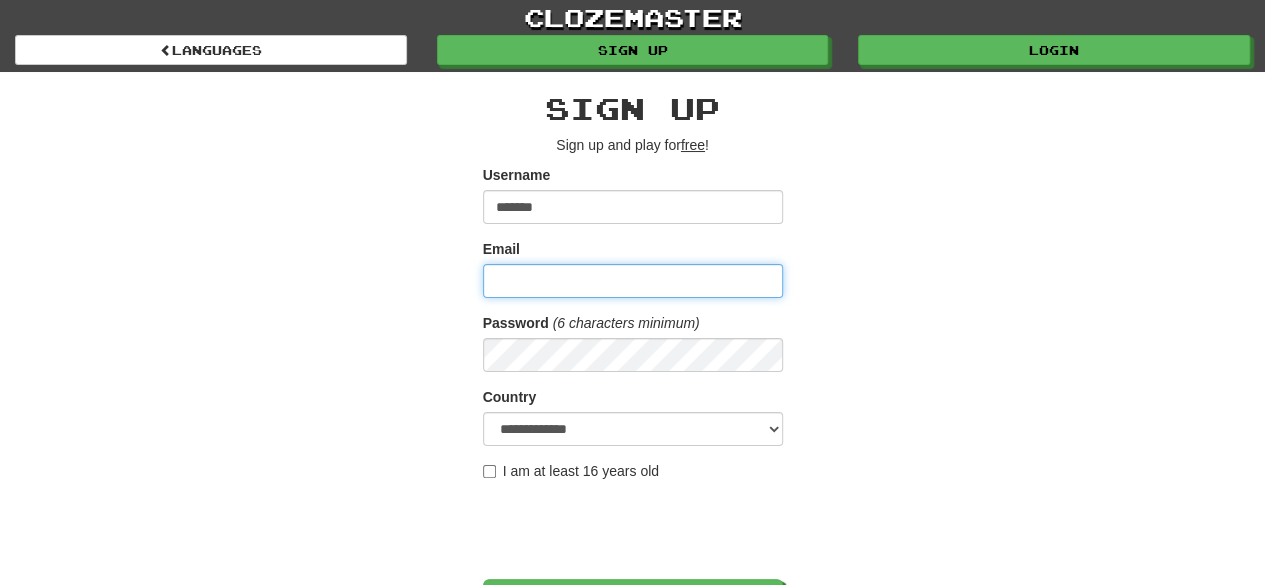 click on "Email" at bounding box center [633, 281] 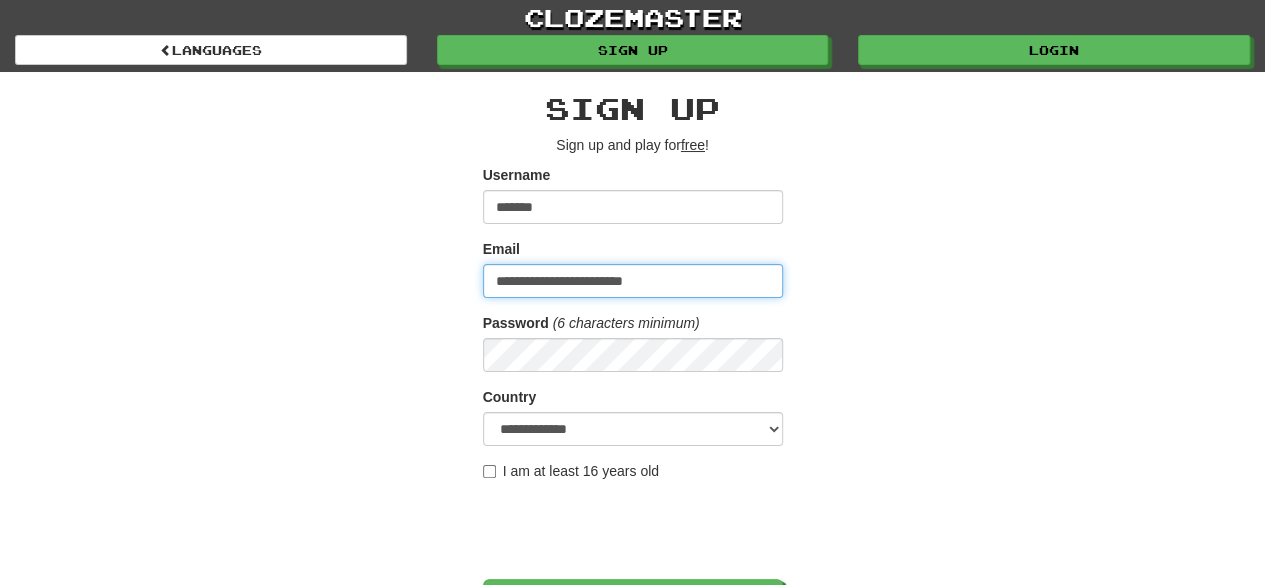 type on "**********" 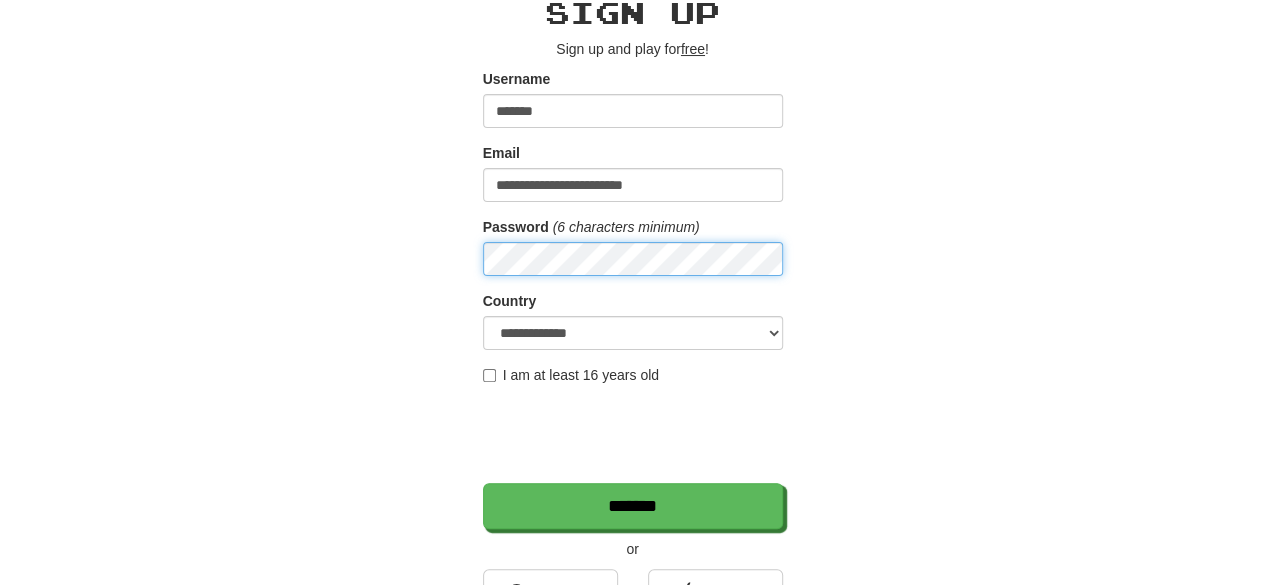 scroll, scrollTop: 100, scrollLeft: 0, axis: vertical 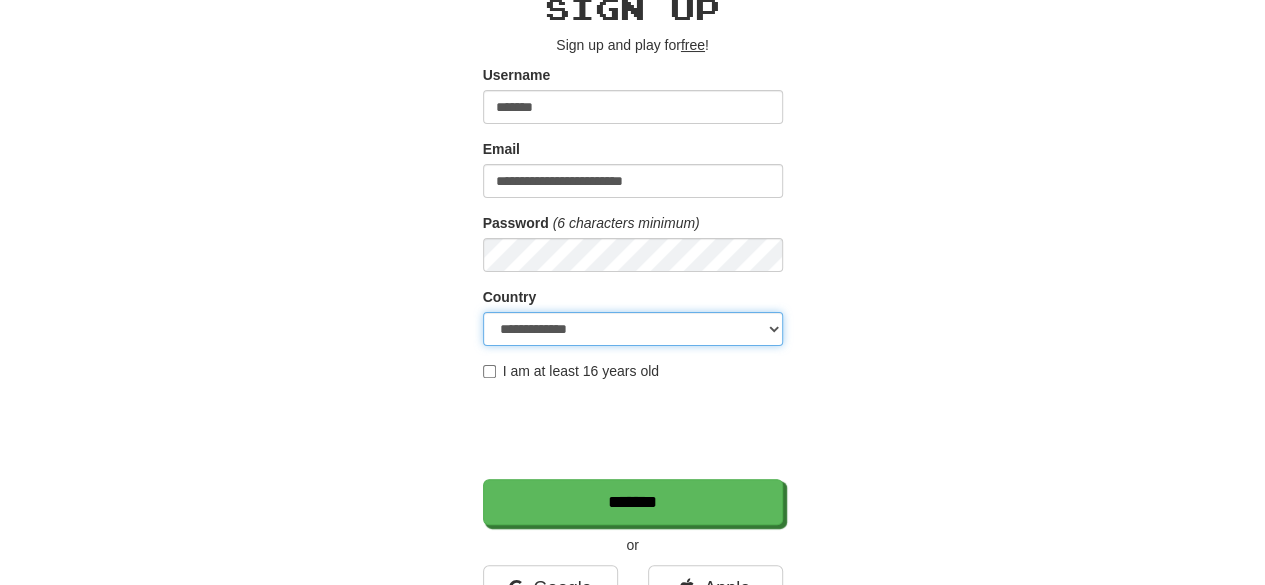 click on "**********" at bounding box center [633, 329] 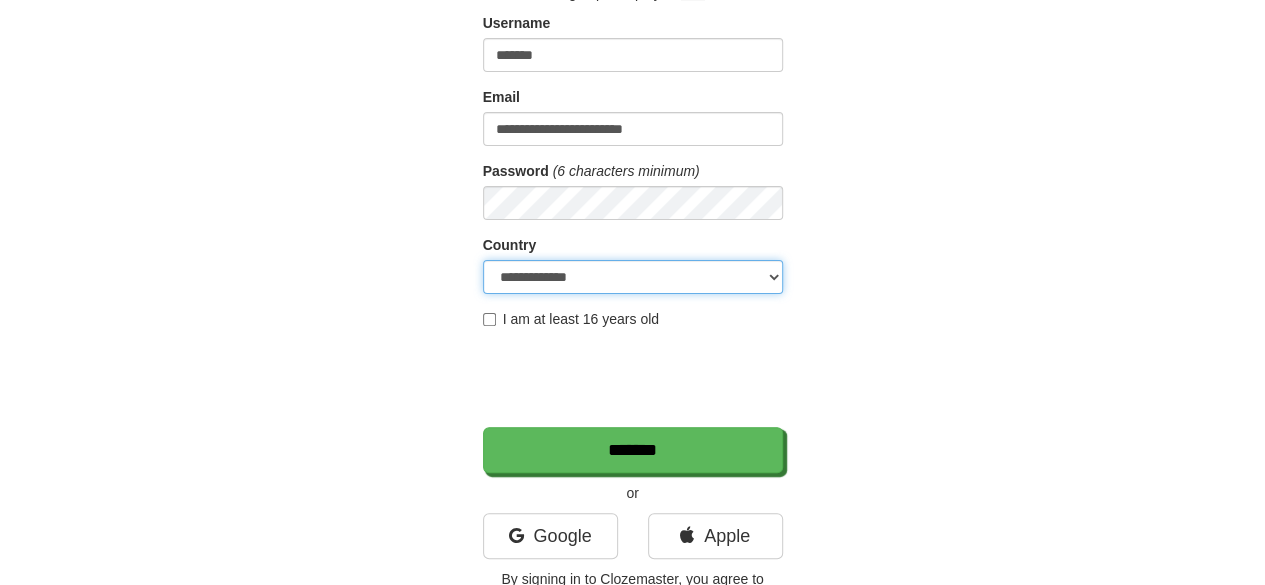 scroll, scrollTop: 200, scrollLeft: 0, axis: vertical 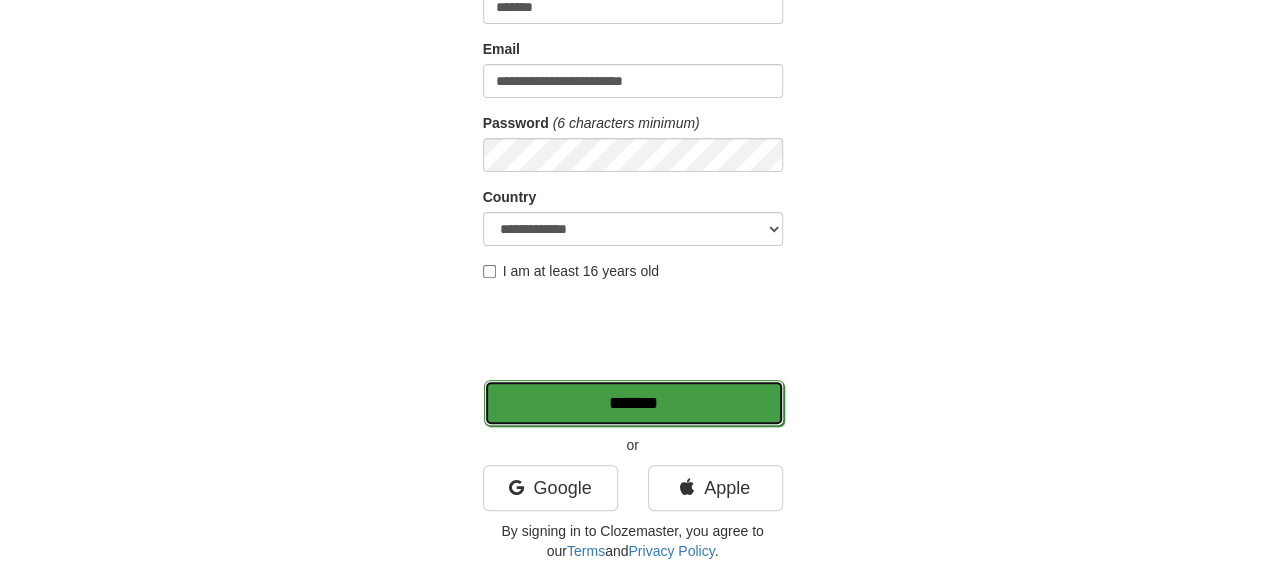click on "*******" at bounding box center (634, 403) 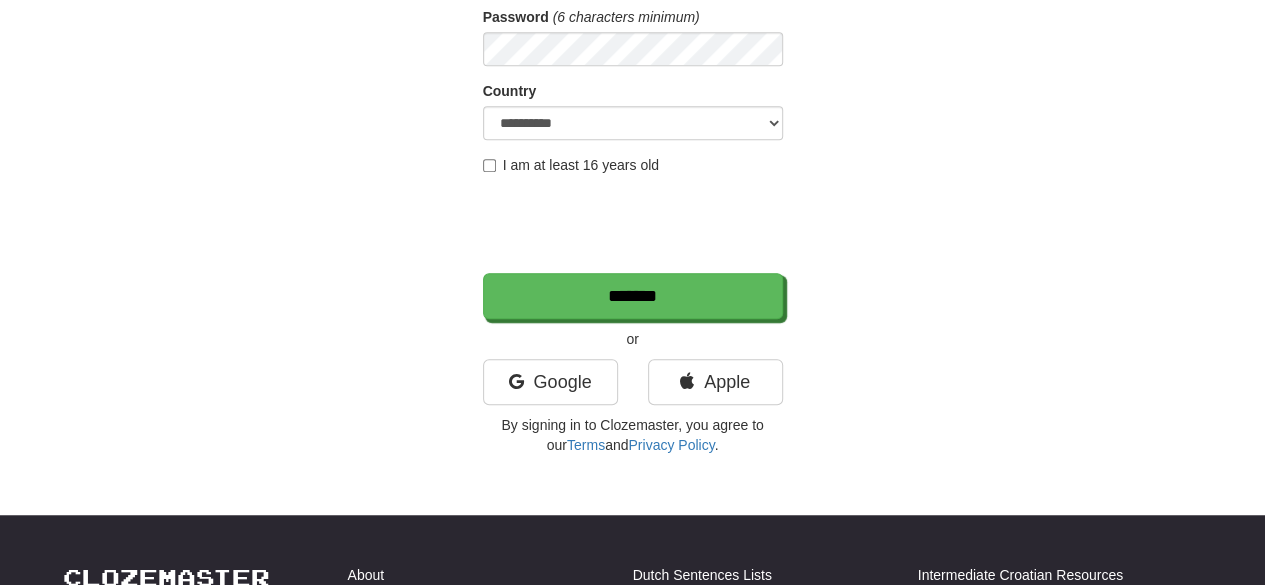 scroll, scrollTop: 500, scrollLeft: 0, axis: vertical 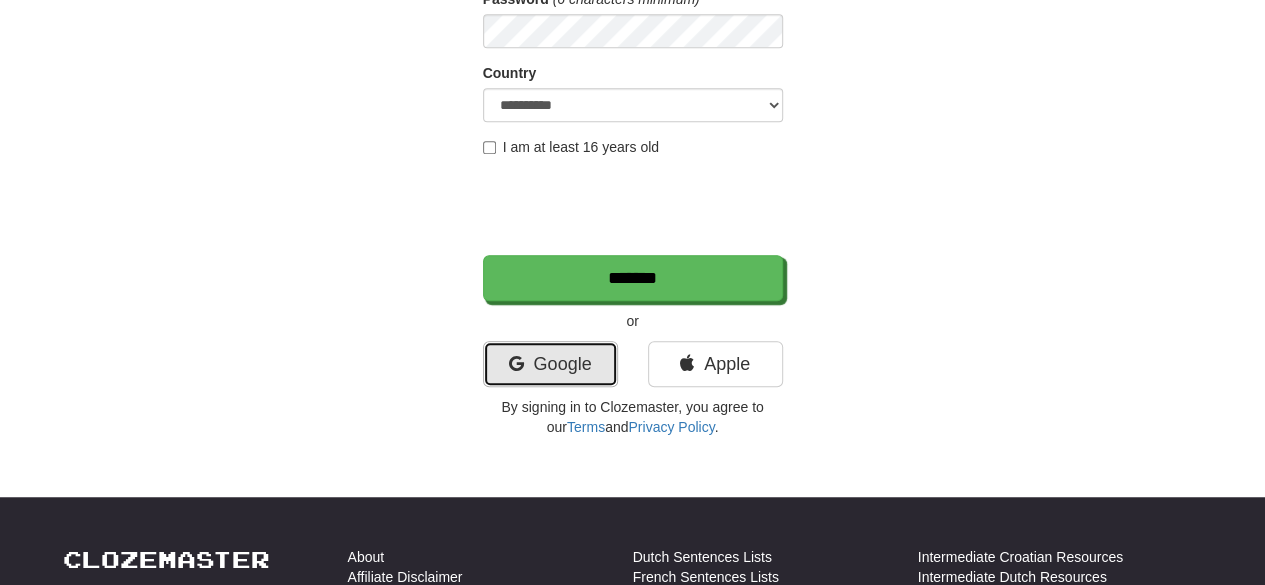 click on "Google" at bounding box center [550, 364] 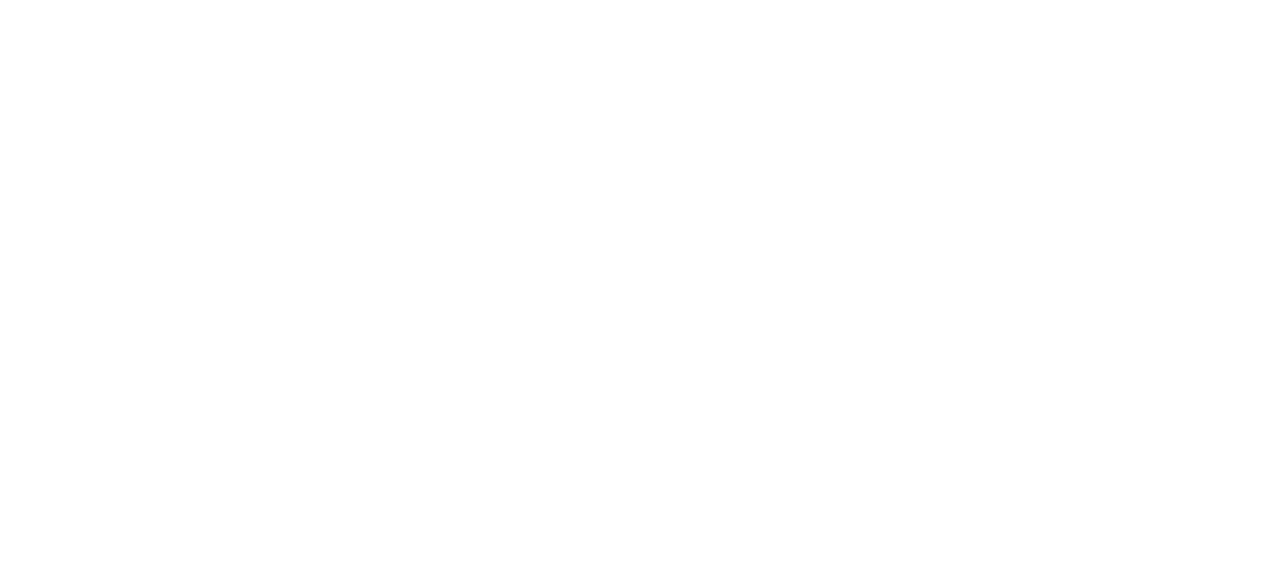 scroll, scrollTop: 0, scrollLeft: 0, axis: both 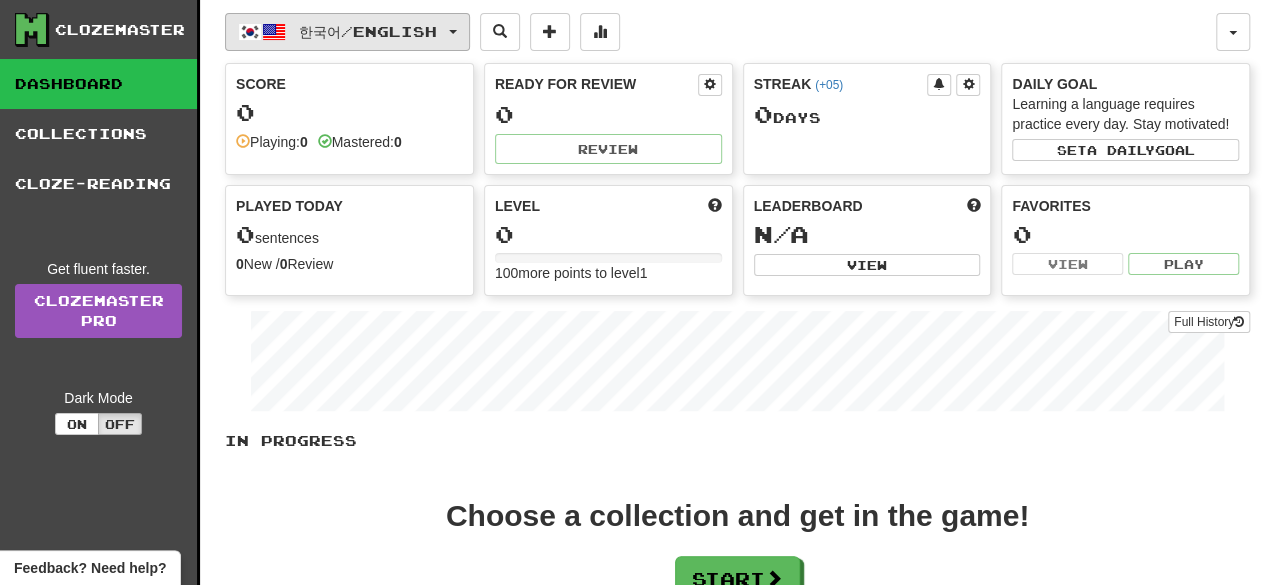 click on "한국어  /  English" at bounding box center (347, 32) 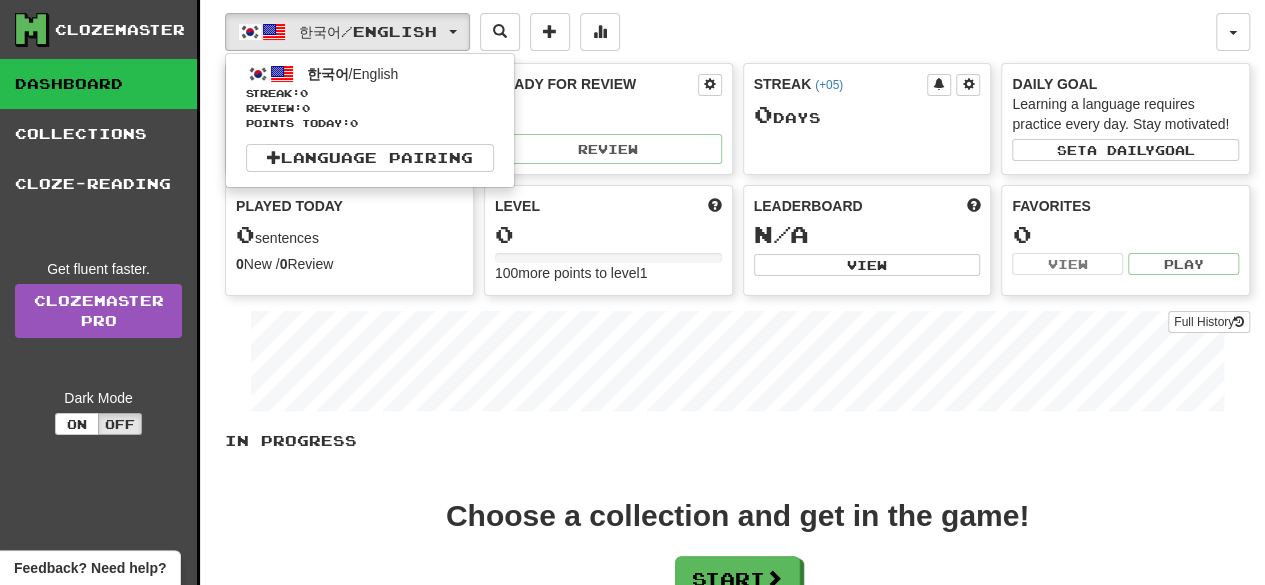 click on "한국어  /  English 한국어  /  English Streak:  0   Review:  0 Points today:  0  Language Pairing" at bounding box center (720, 32) 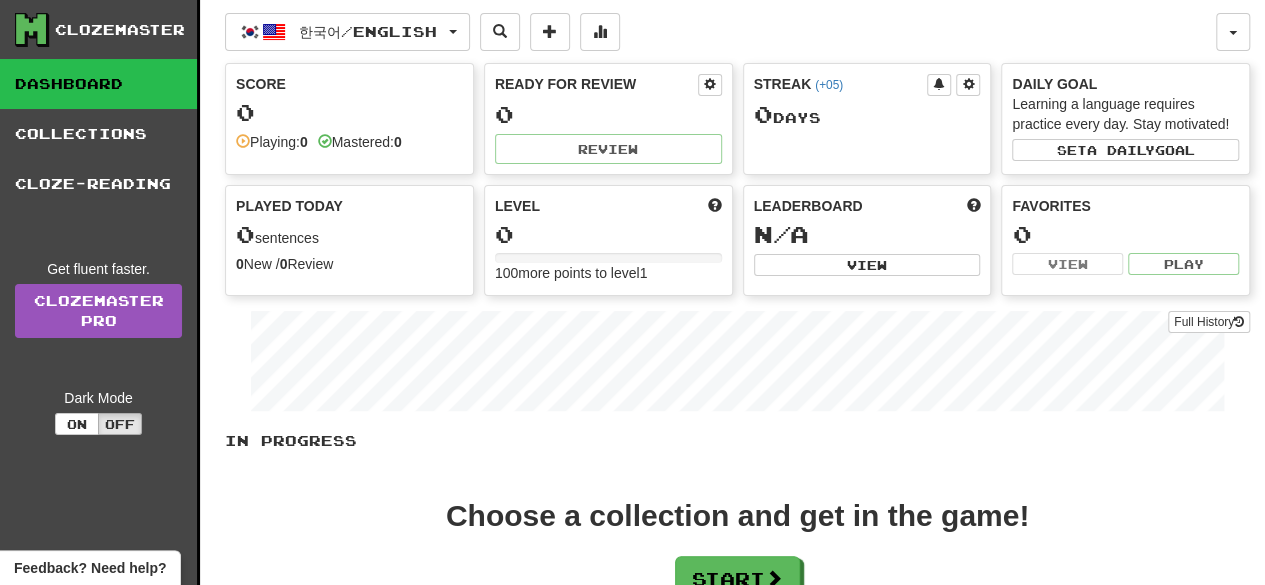 click on "Mastered:  0" at bounding box center [360, 142] 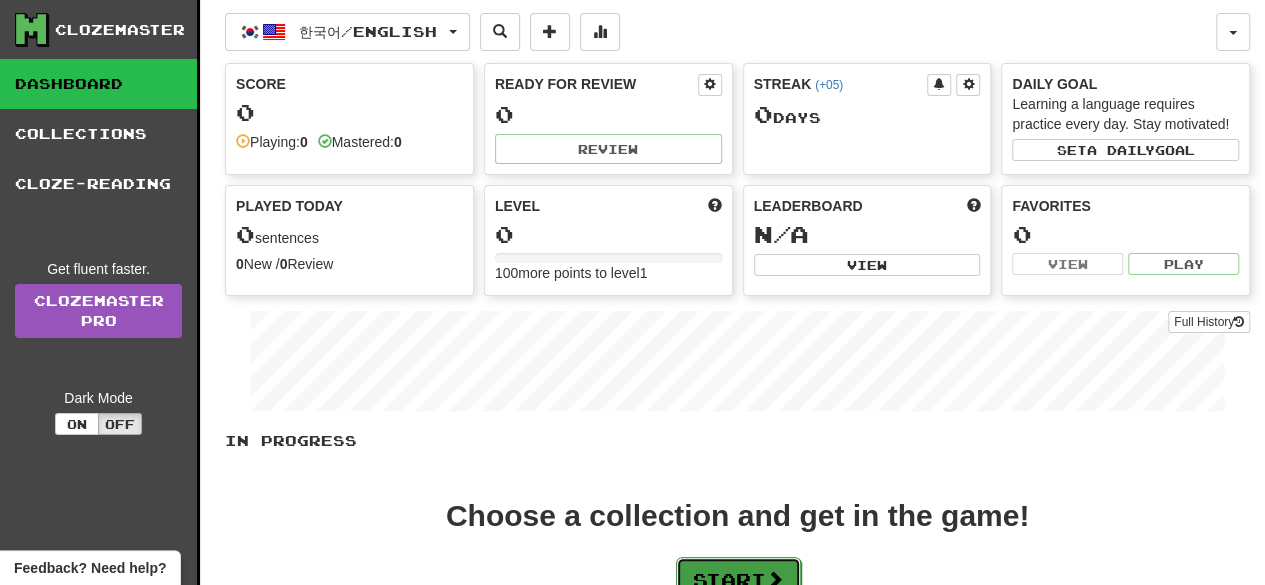 click on "Start" at bounding box center [738, 580] 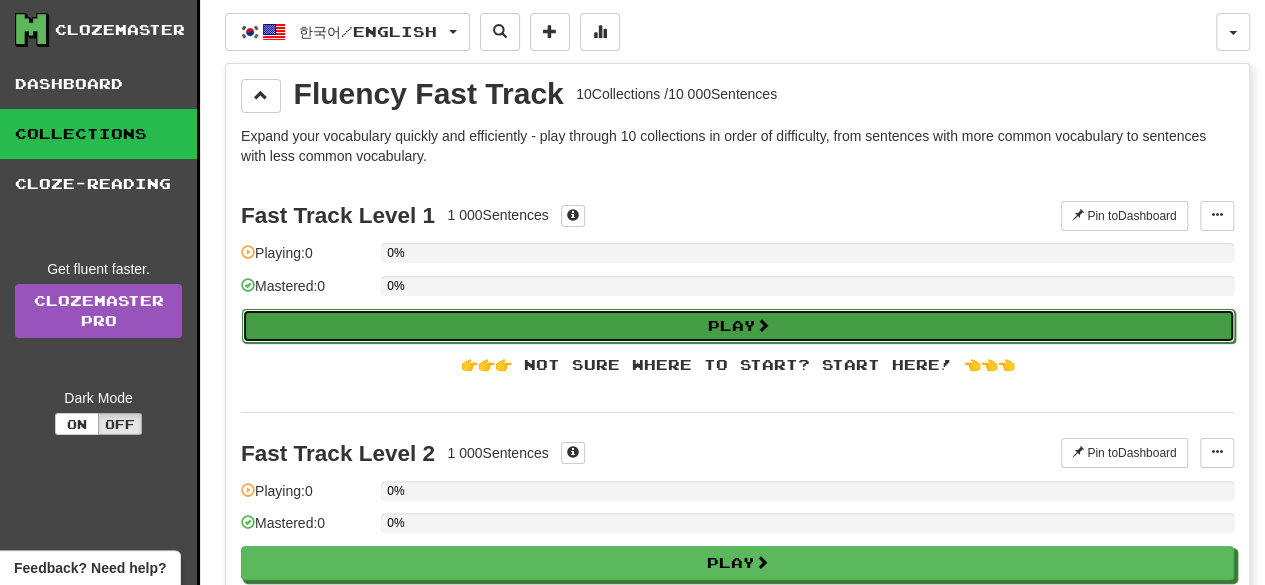 click on "Play" at bounding box center (738, 326) 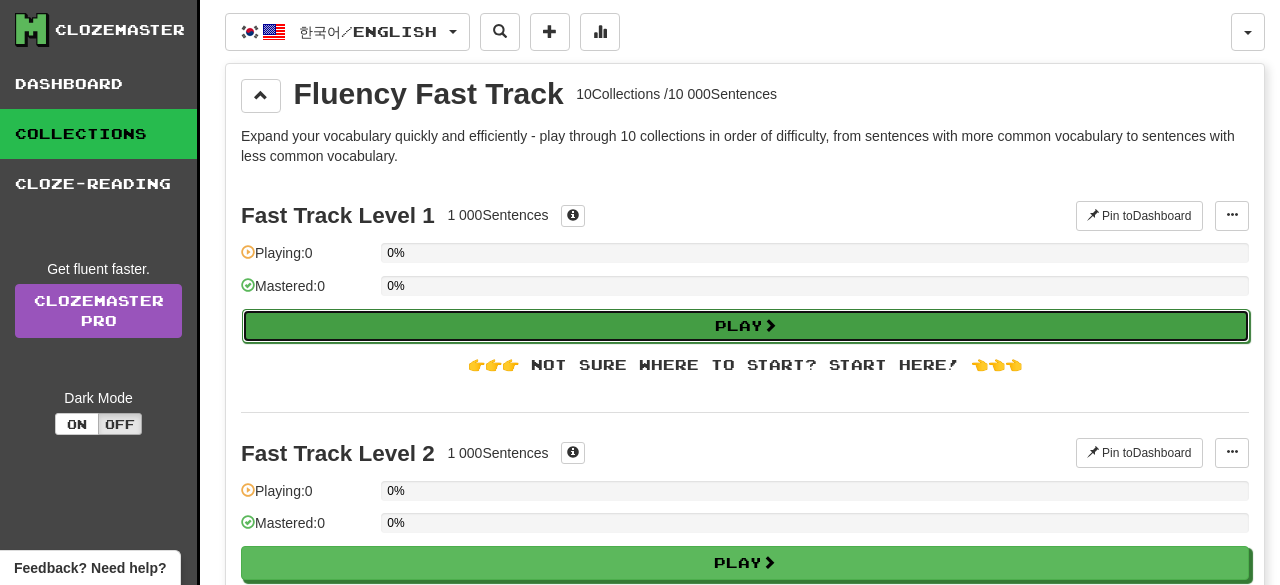 select on "**" 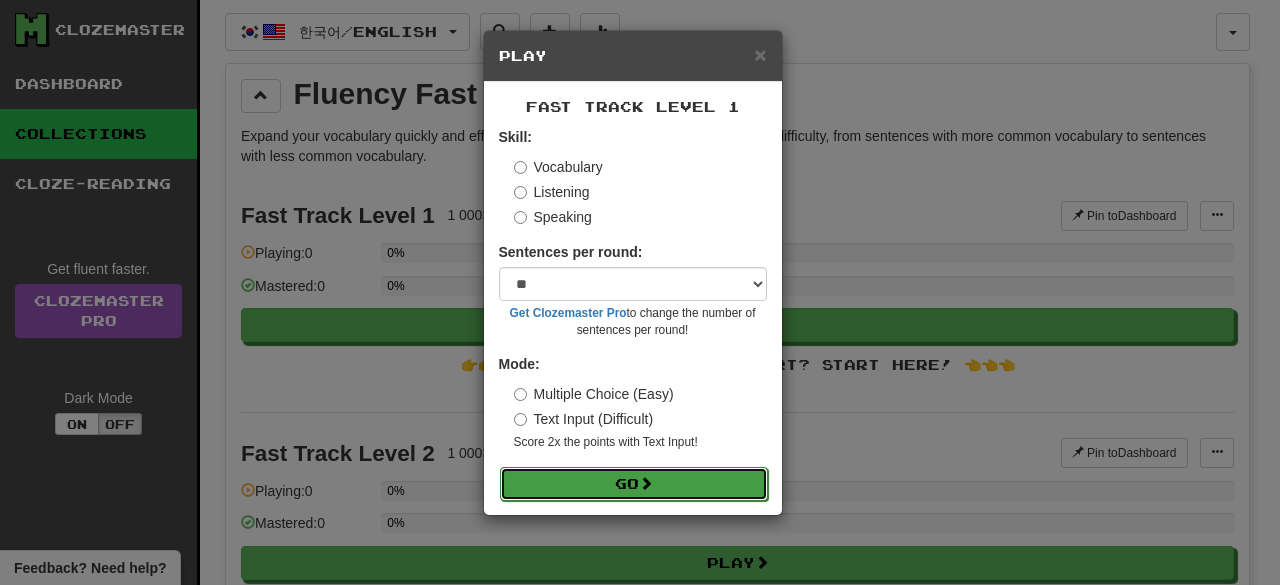 click on "Go" at bounding box center [634, 484] 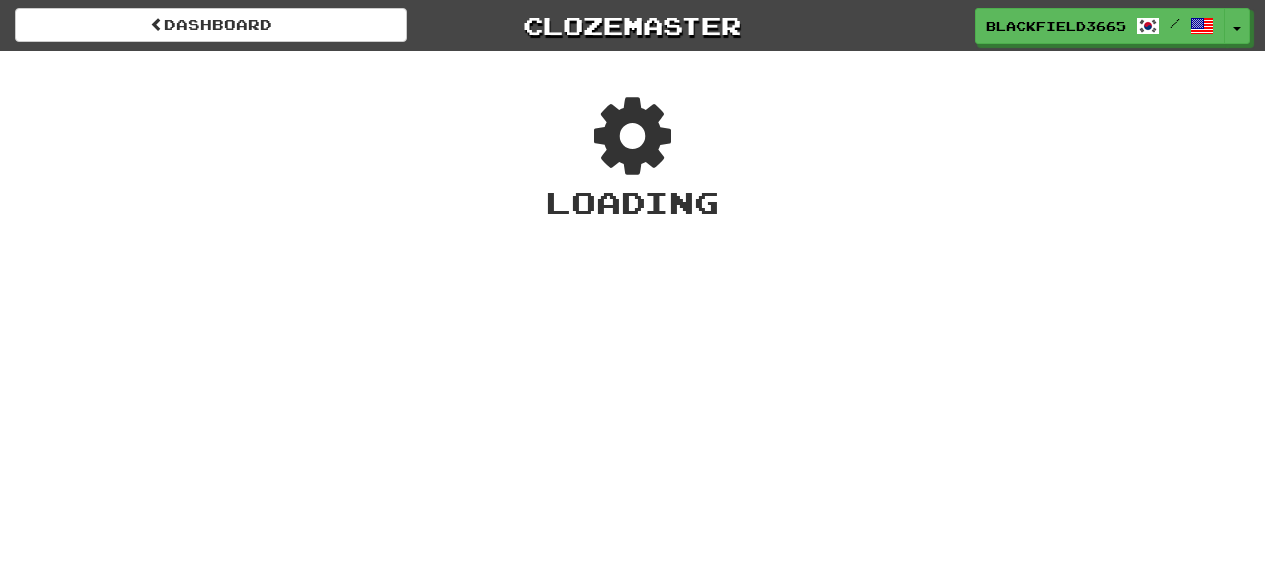 scroll, scrollTop: 0, scrollLeft: 0, axis: both 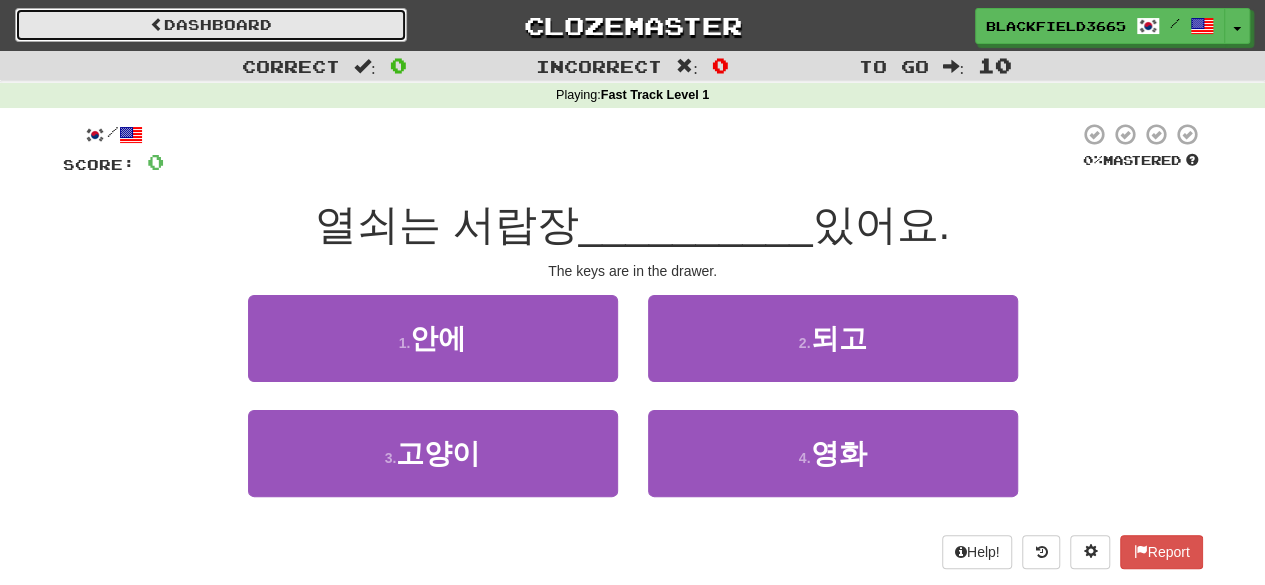 click on "Dashboard" at bounding box center [211, 25] 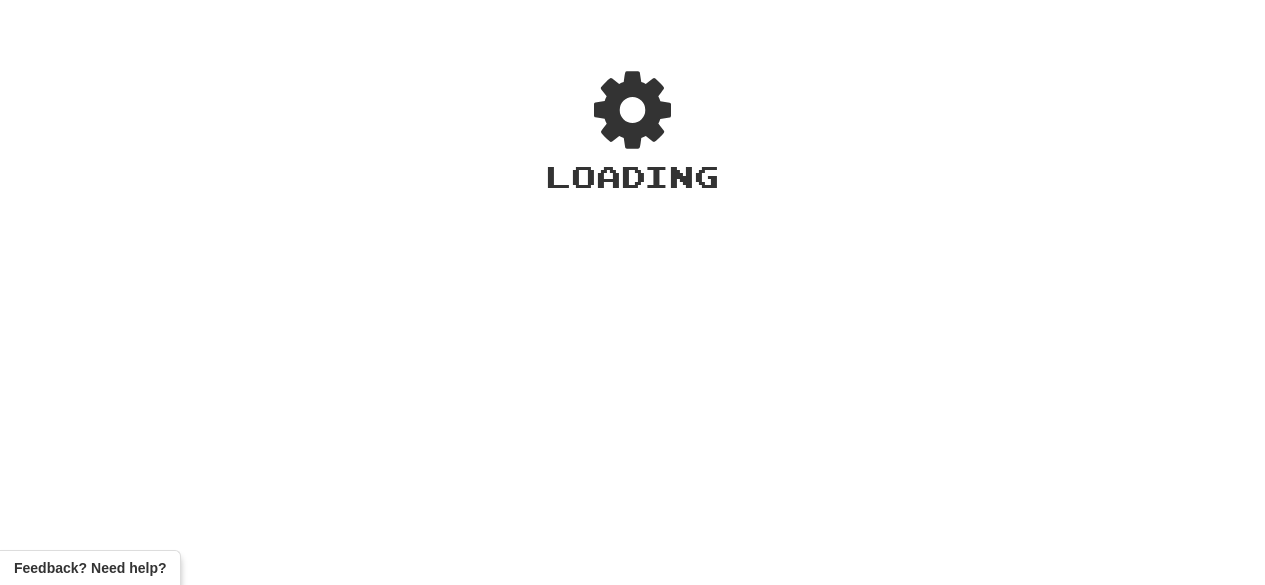 scroll, scrollTop: 0, scrollLeft: 0, axis: both 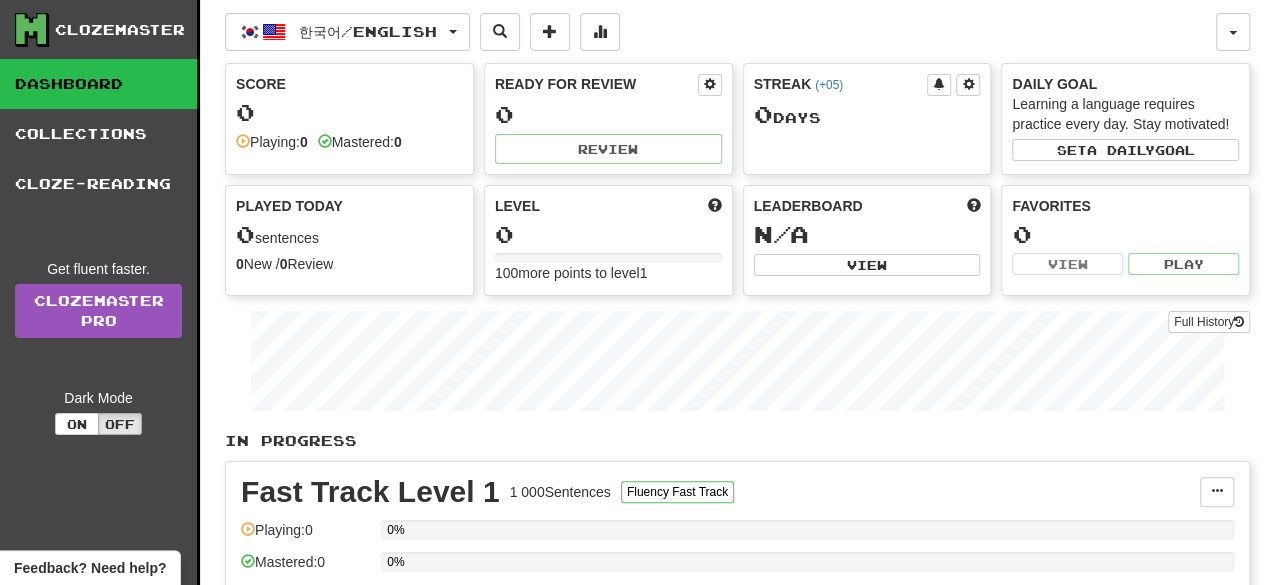 click on "Mastered:  0" at bounding box center [360, 142] 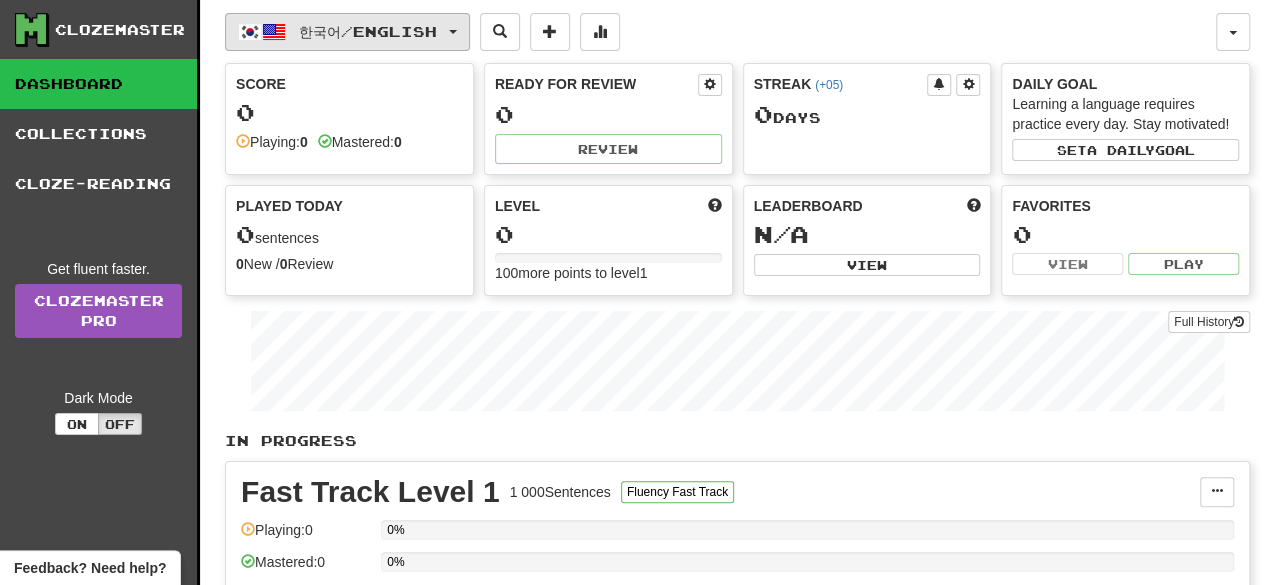 click on "한국어  /  English" at bounding box center (347, 32) 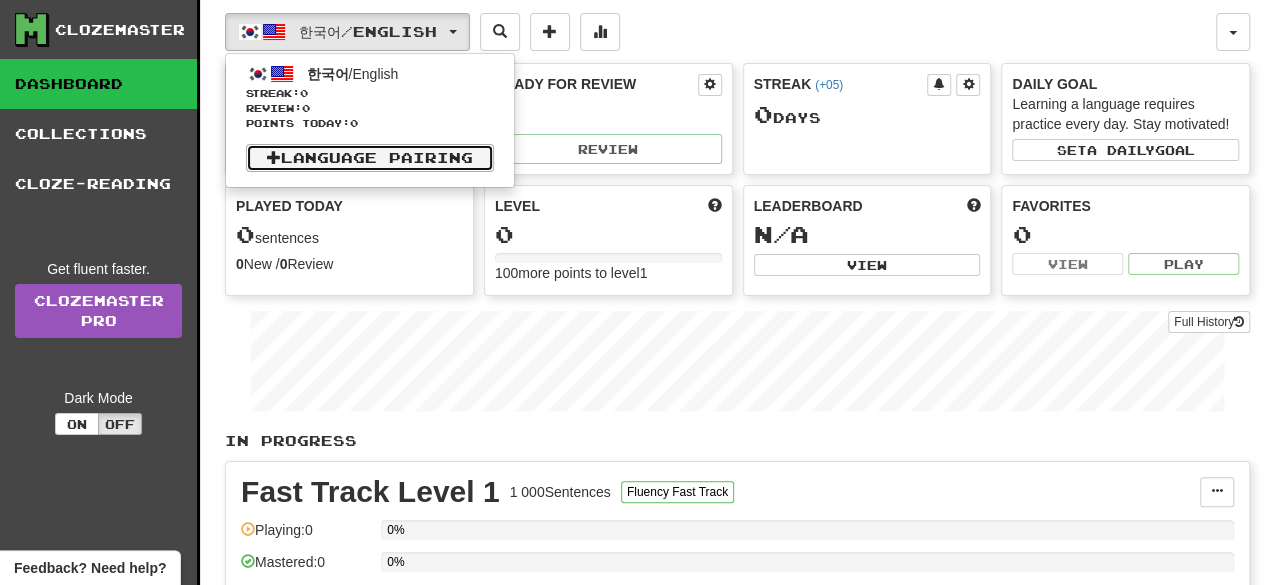 click on "Language Pairing" at bounding box center [370, 158] 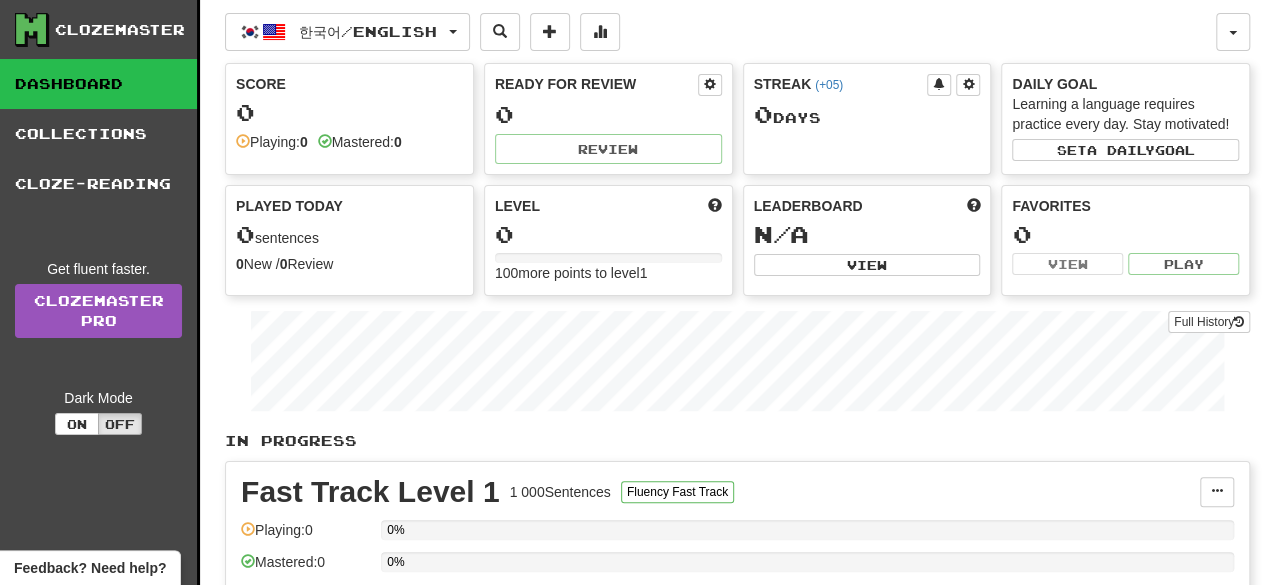 click on "0" at bounding box center (608, 234) 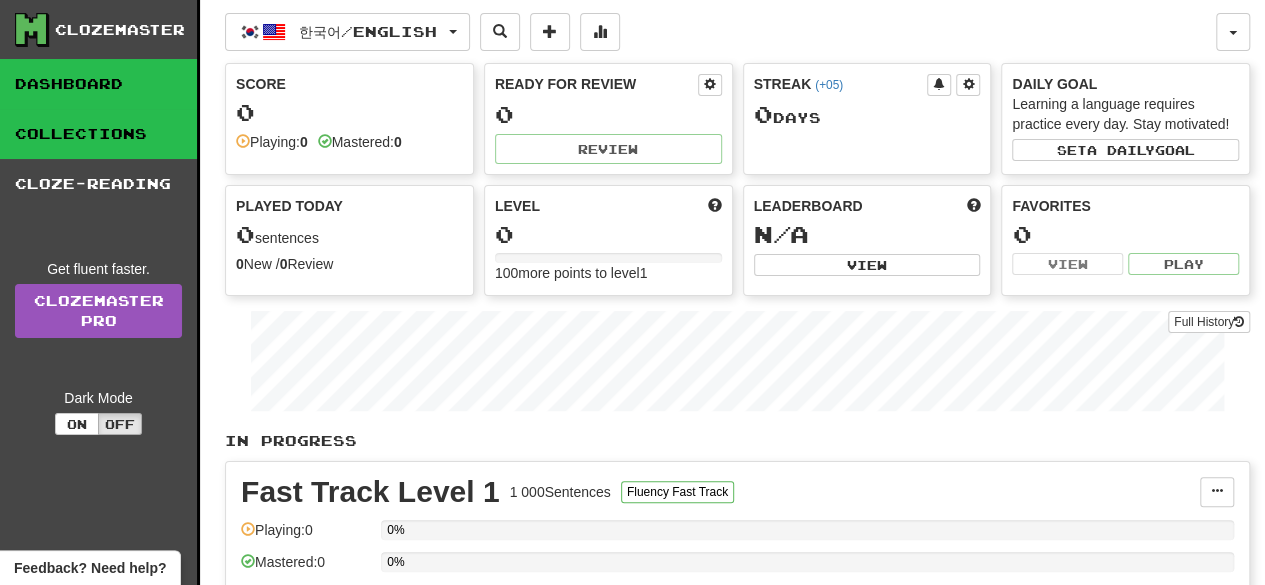 click on "Collections" at bounding box center [98, 134] 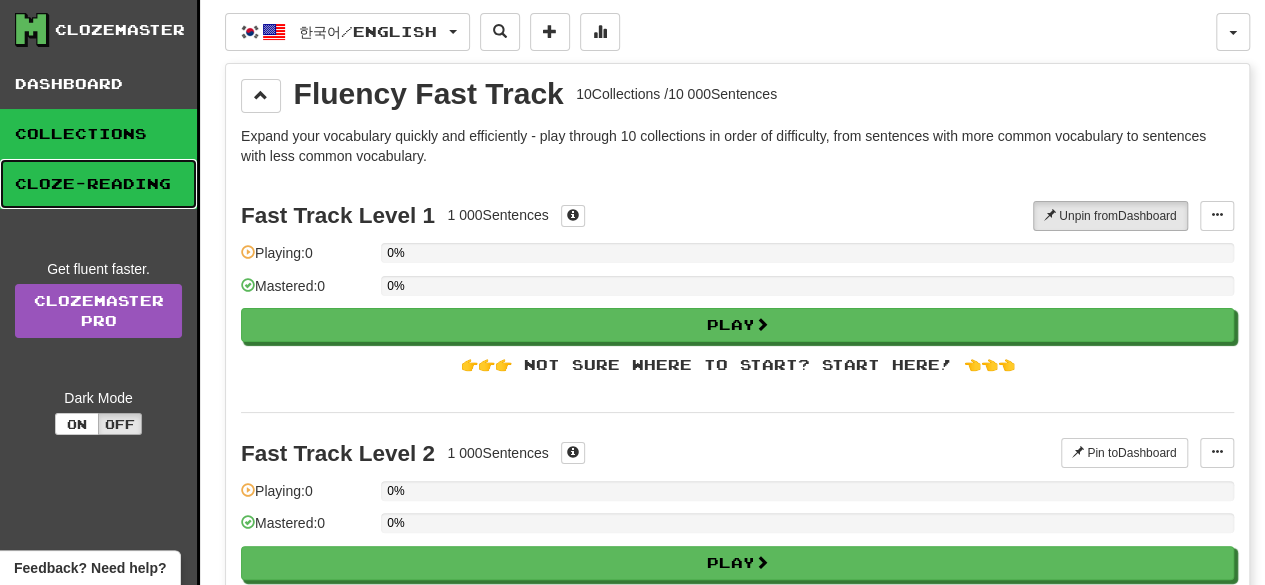 click on "Cloze-Reading" at bounding box center [98, 184] 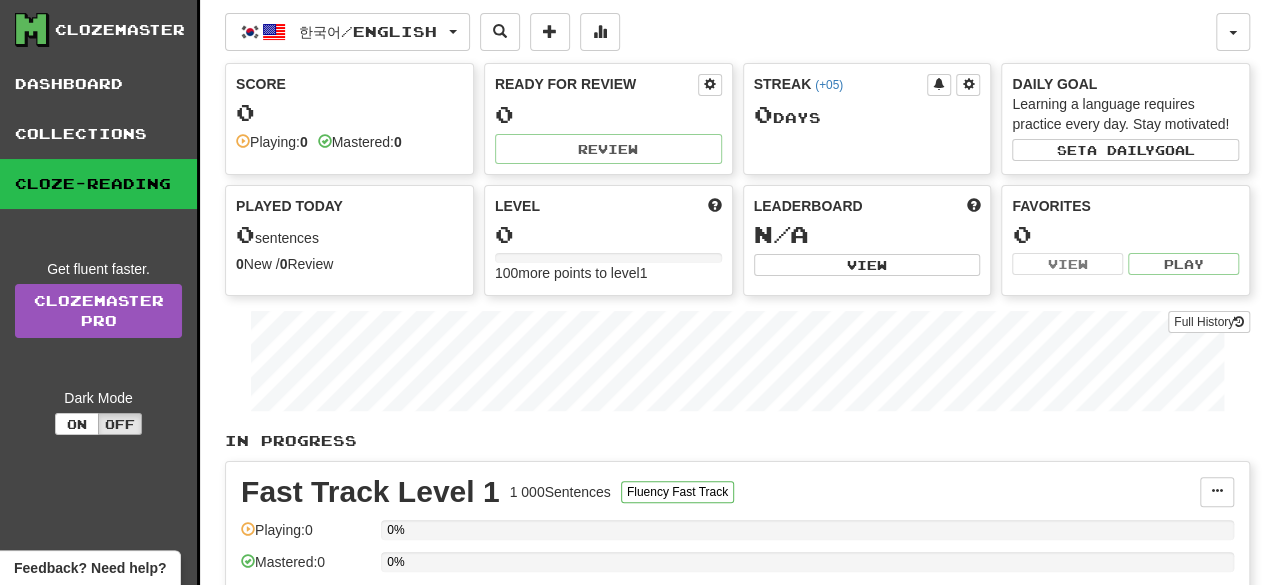 click on "Mastered:  0" at bounding box center (360, 142) 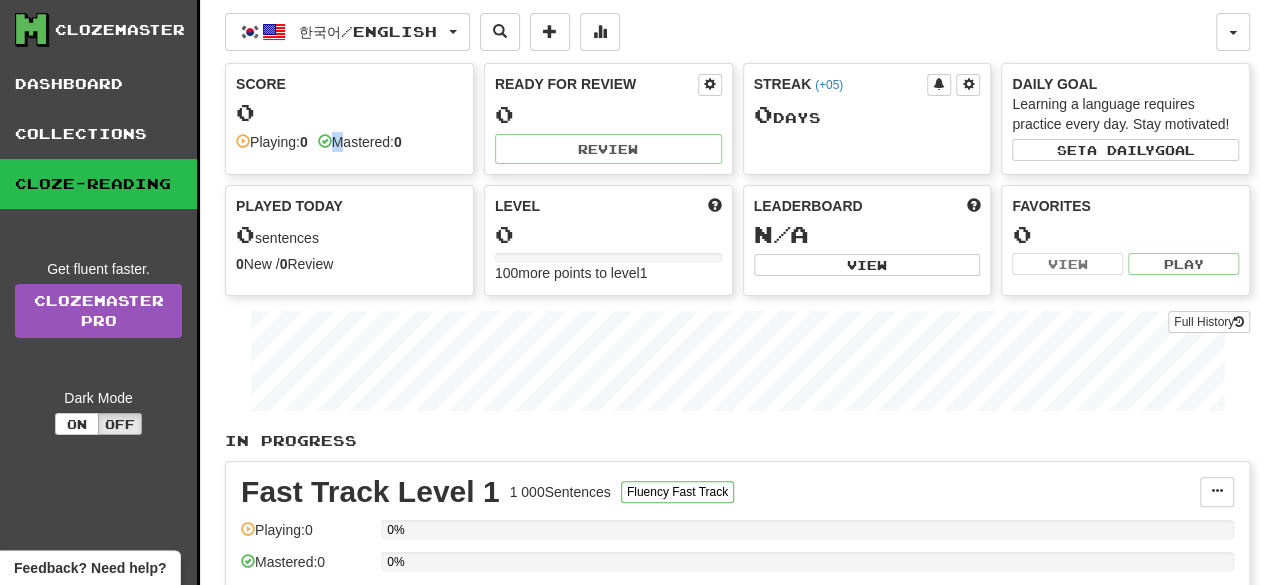 click on "Mastered:  0" at bounding box center [360, 142] 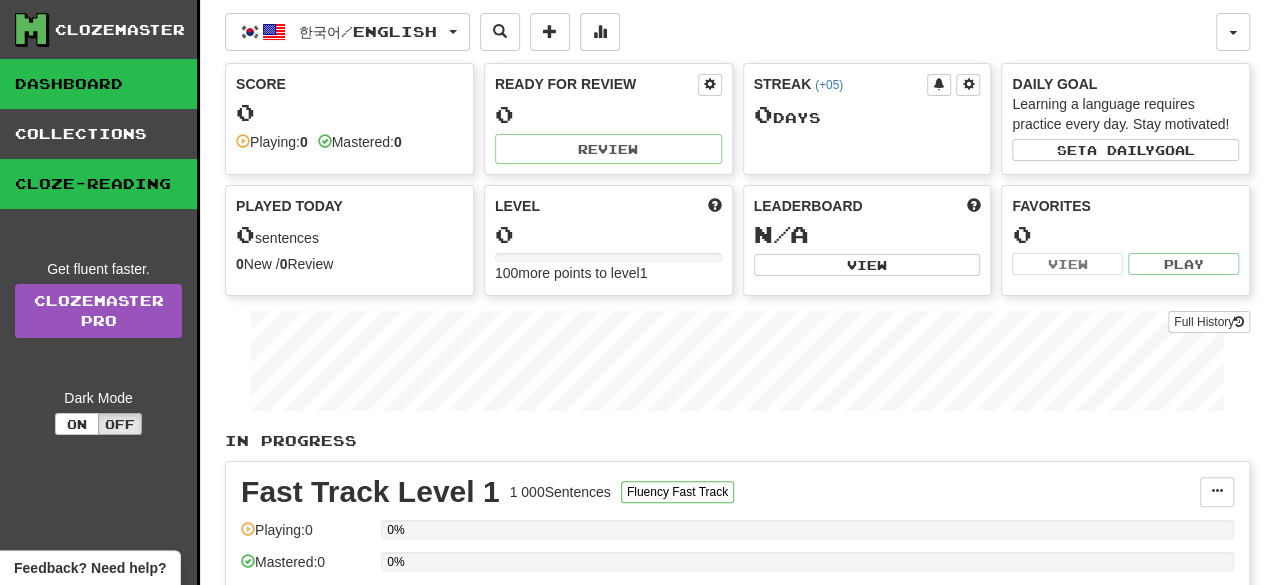 click on "Dashboard" at bounding box center [98, 84] 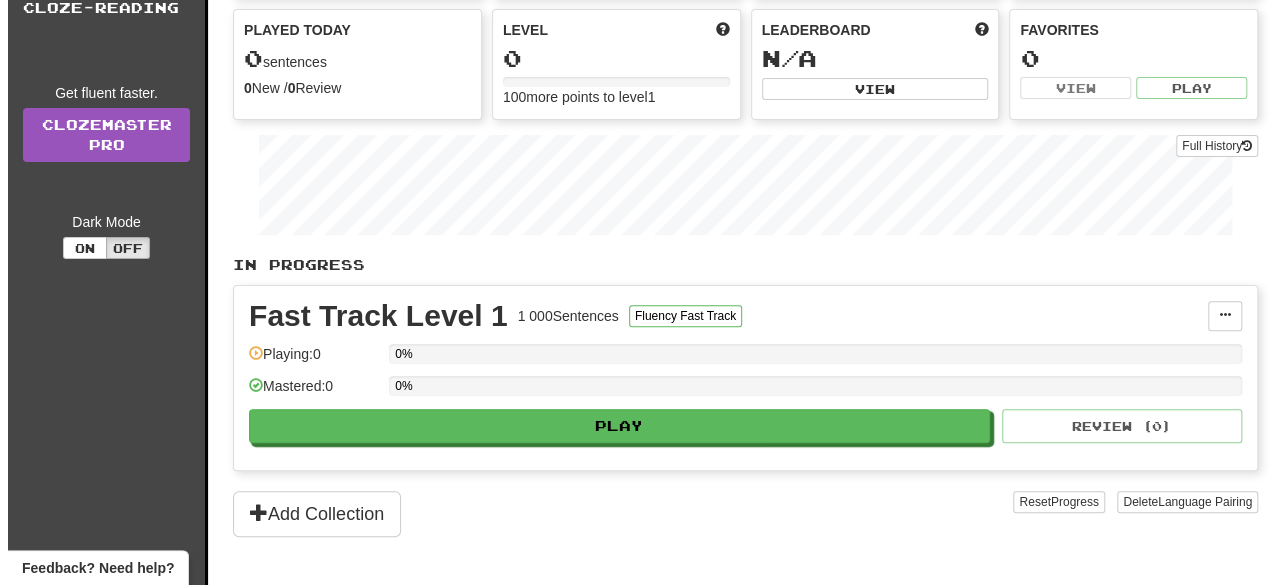 scroll, scrollTop: 200, scrollLeft: 0, axis: vertical 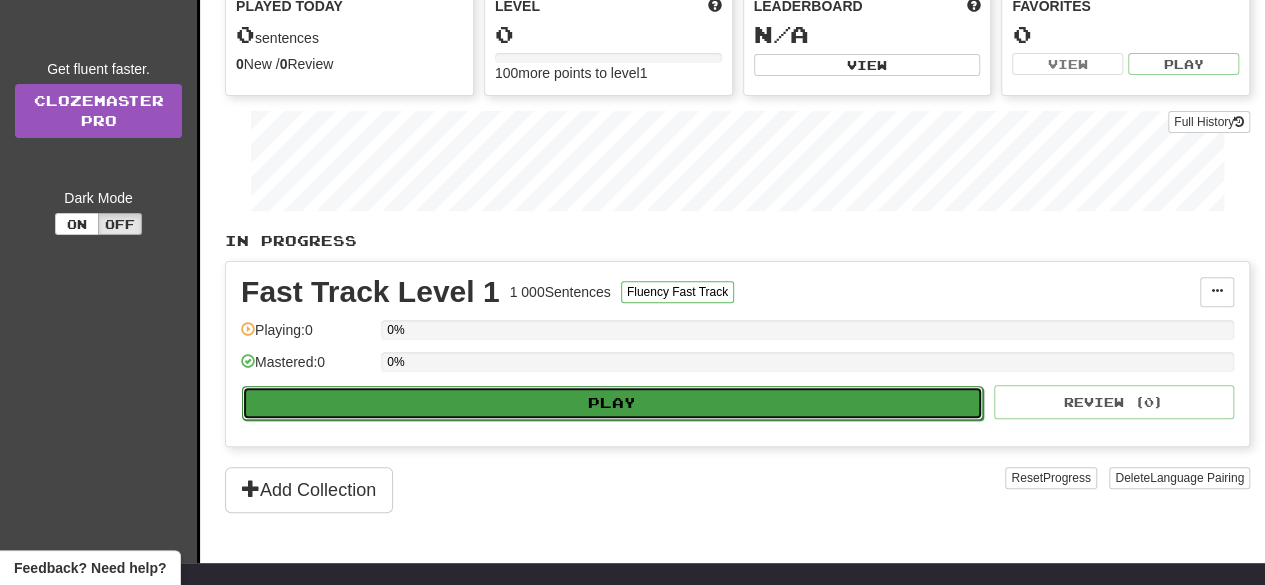 click on "Play" at bounding box center (612, 403) 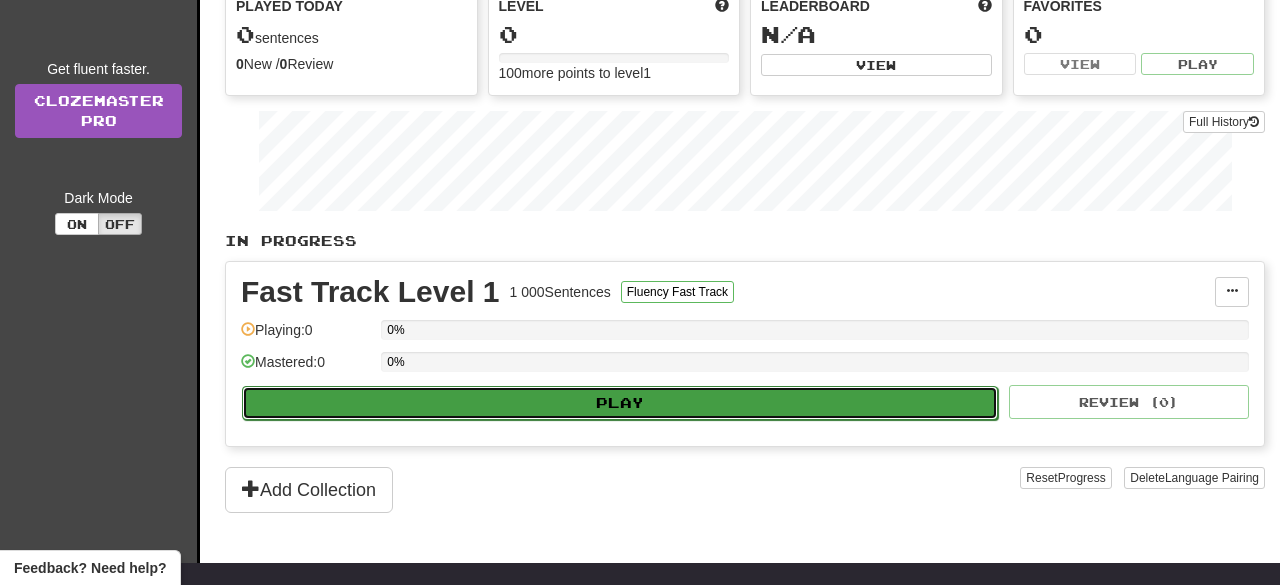 select on "**" 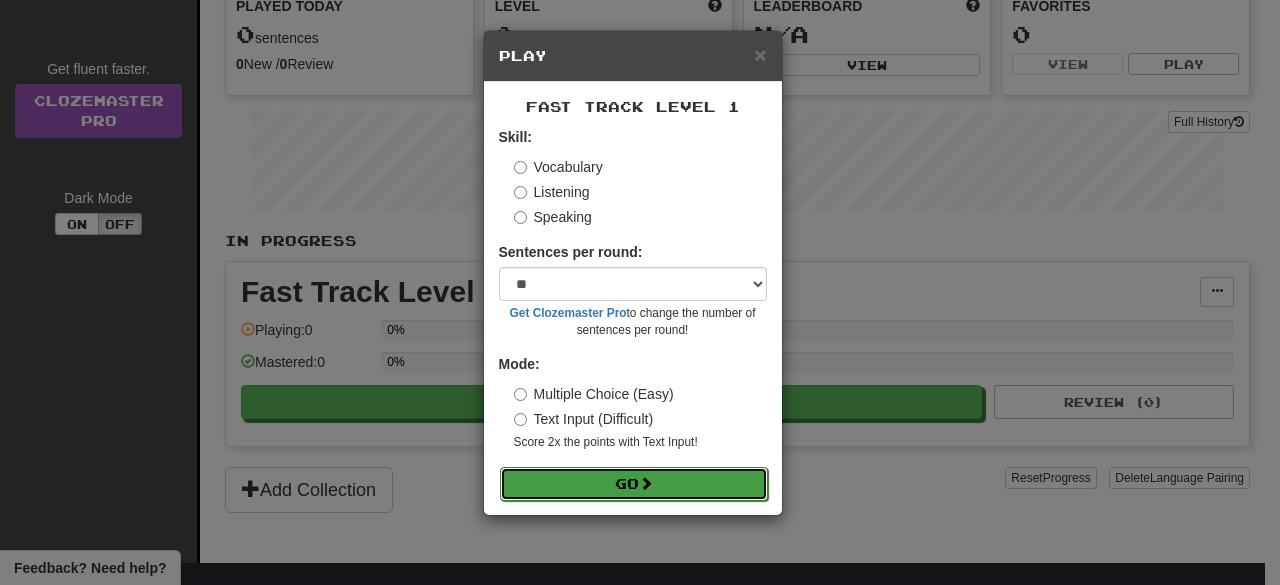 click on "Go" at bounding box center [634, 484] 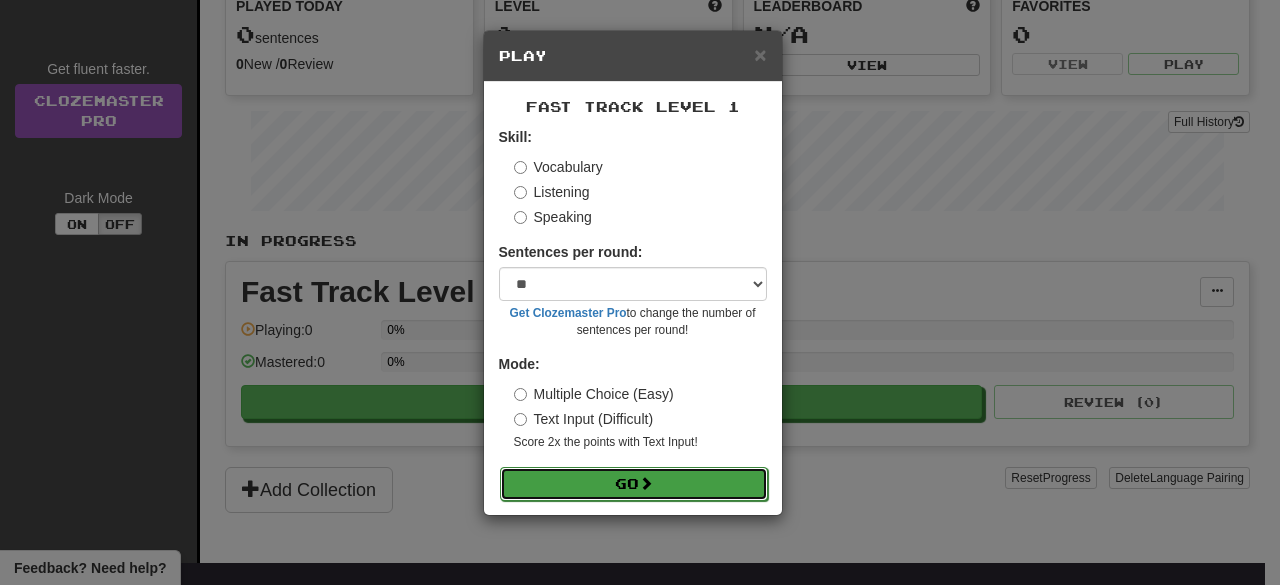 click on "Go" at bounding box center [634, 484] 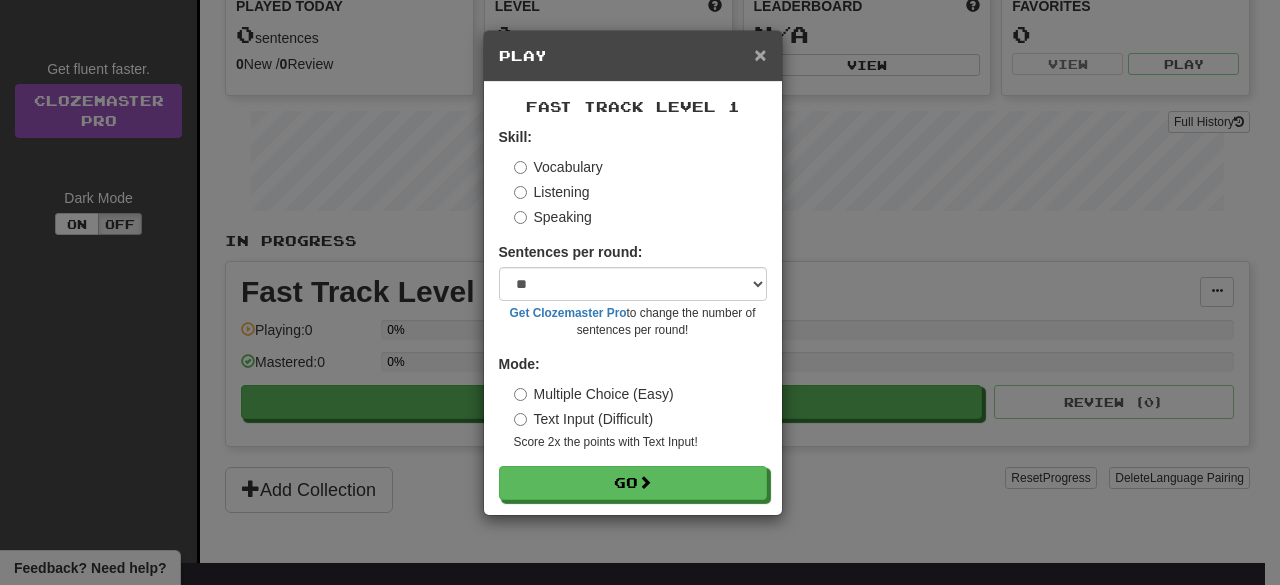 click on "×" at bounding box center (760, 54) 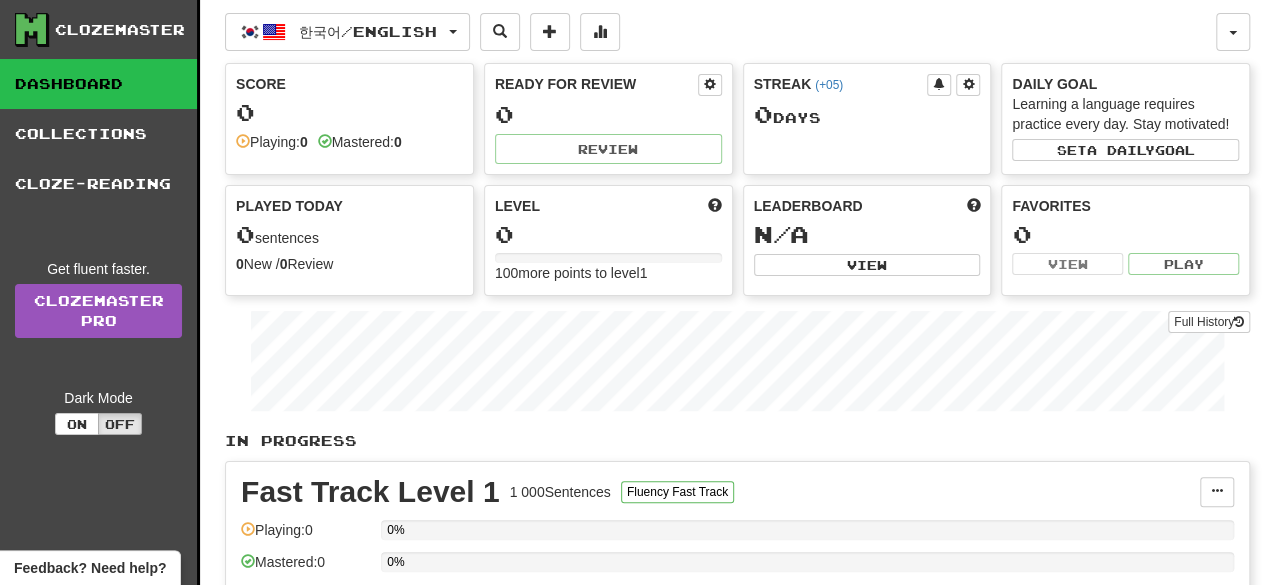 scroll, scrollTop: 500, scrollLeft: 0, axis: vertical 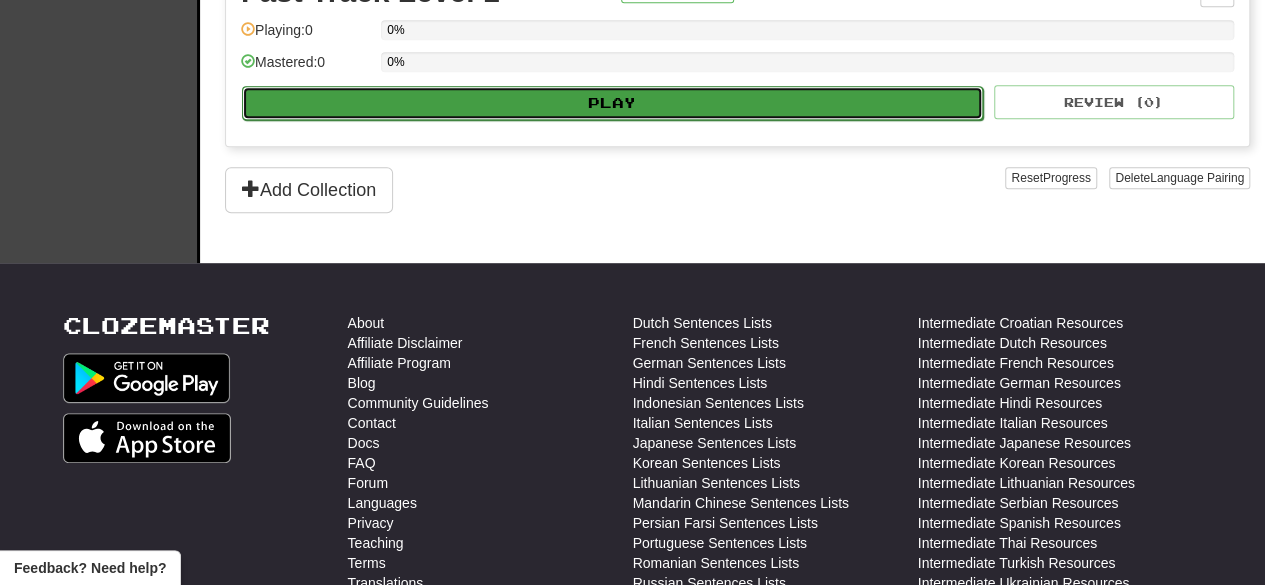 click on "Play" at bounding box center (612, 103) 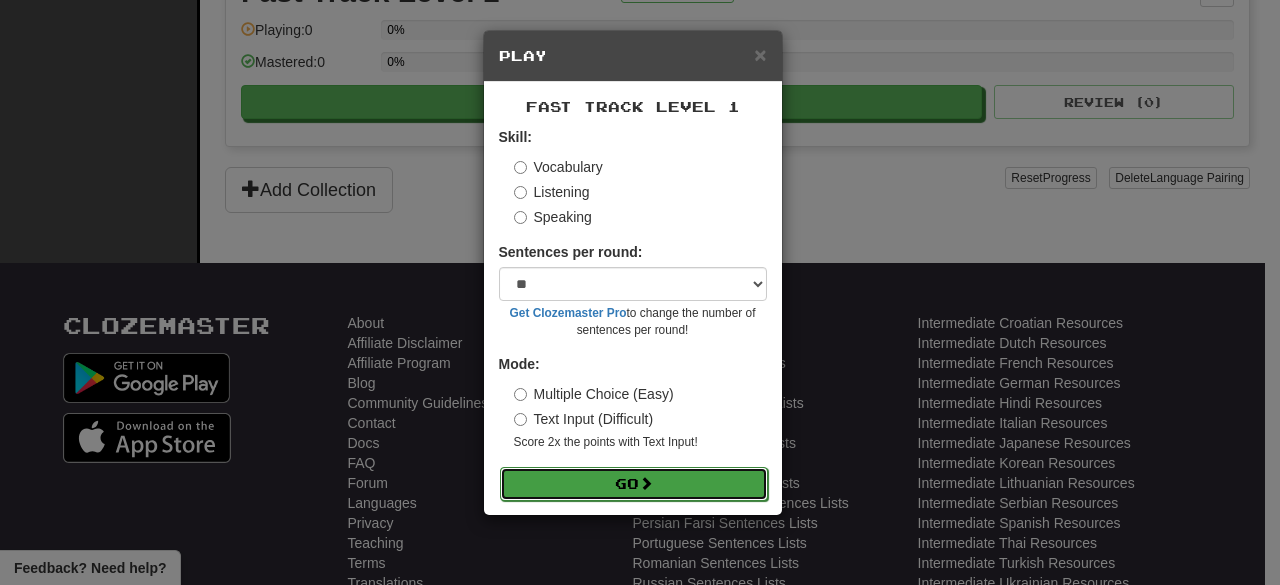 click on "Go" at bounding box center [634, 484] 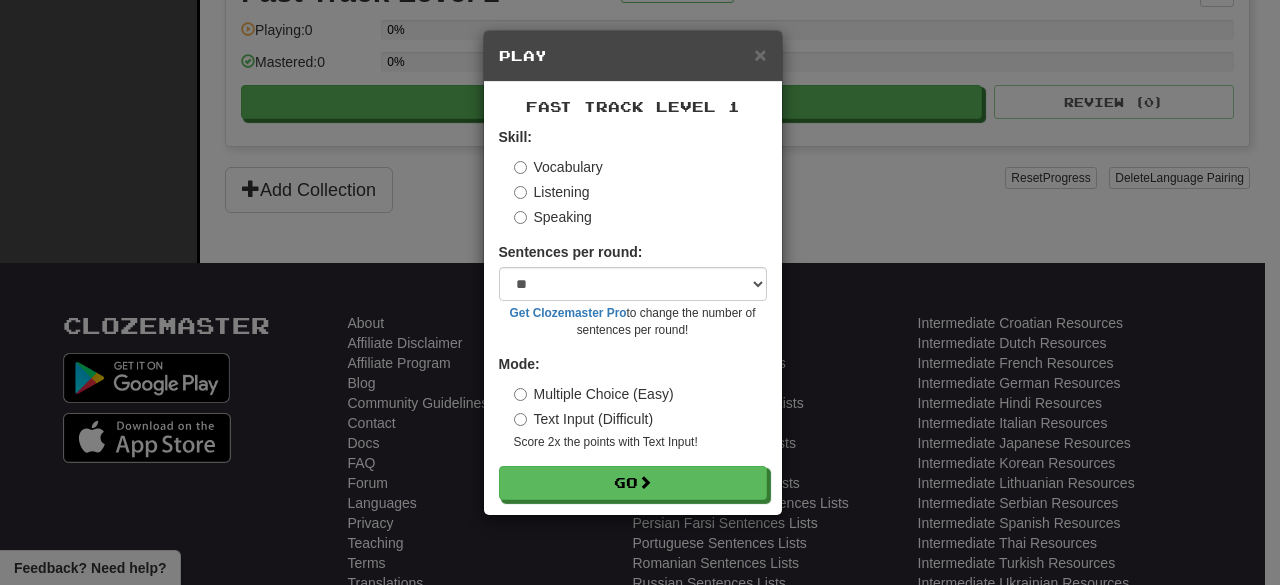 click on "Fast Track Level 1 Skill: Vocabulary Listening Speaking Sentences per round: * ** ** ** ** ** *** ******** Get Clozemaster Pro  to change the number of sentences per round! Mode: Multiple Choice (Easy) Text Input (Difficult) Score 2x the points with Text Input ! Go" at bounding box center (633, 298) 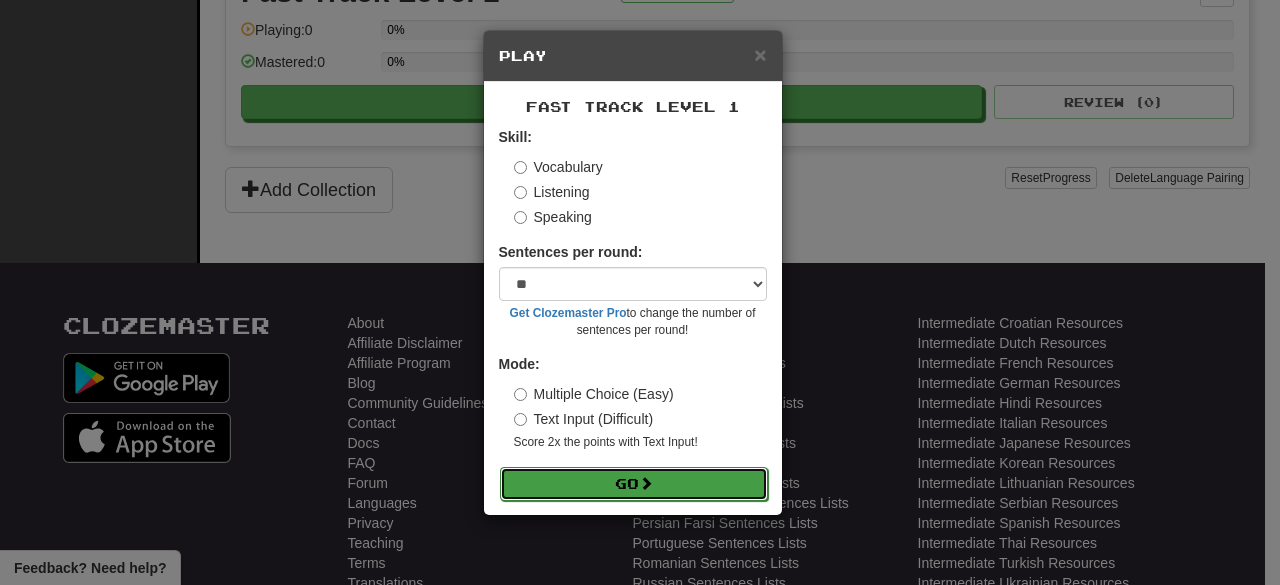 click on "Go" at bounding box center [634, 484] 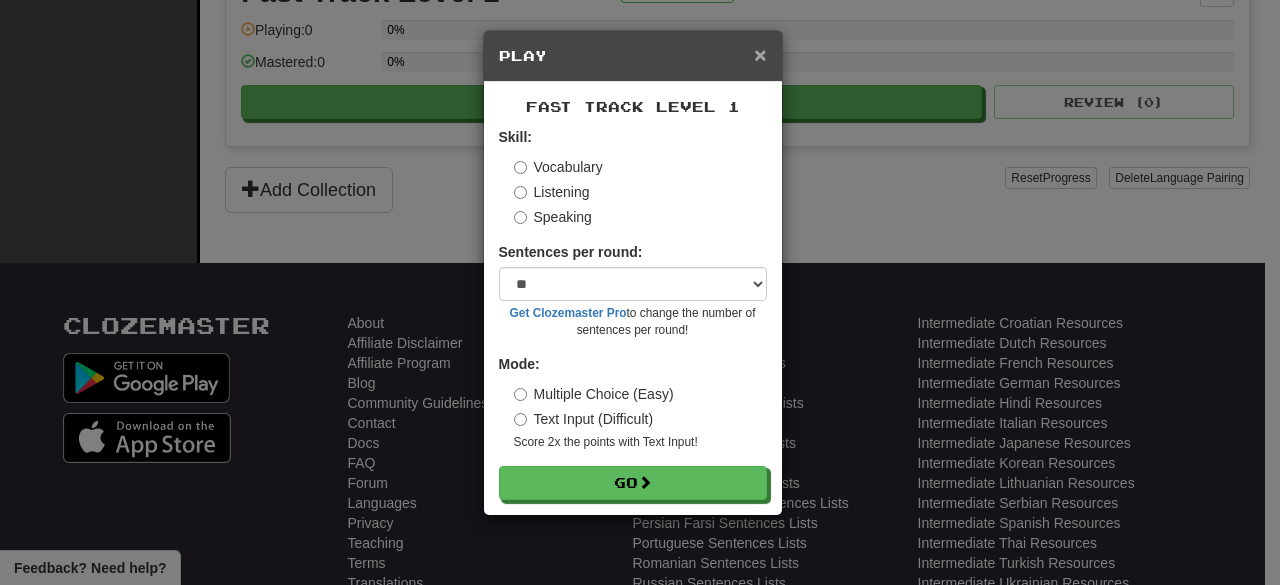 click on "×" at bounding box center [760, 54] 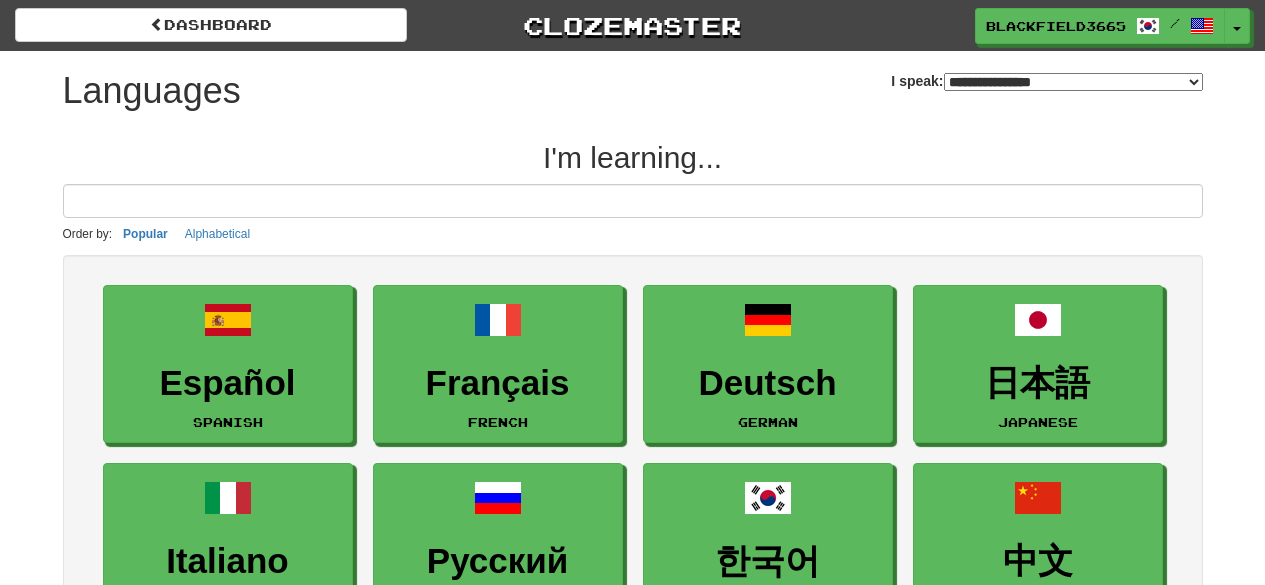 select on "*******" 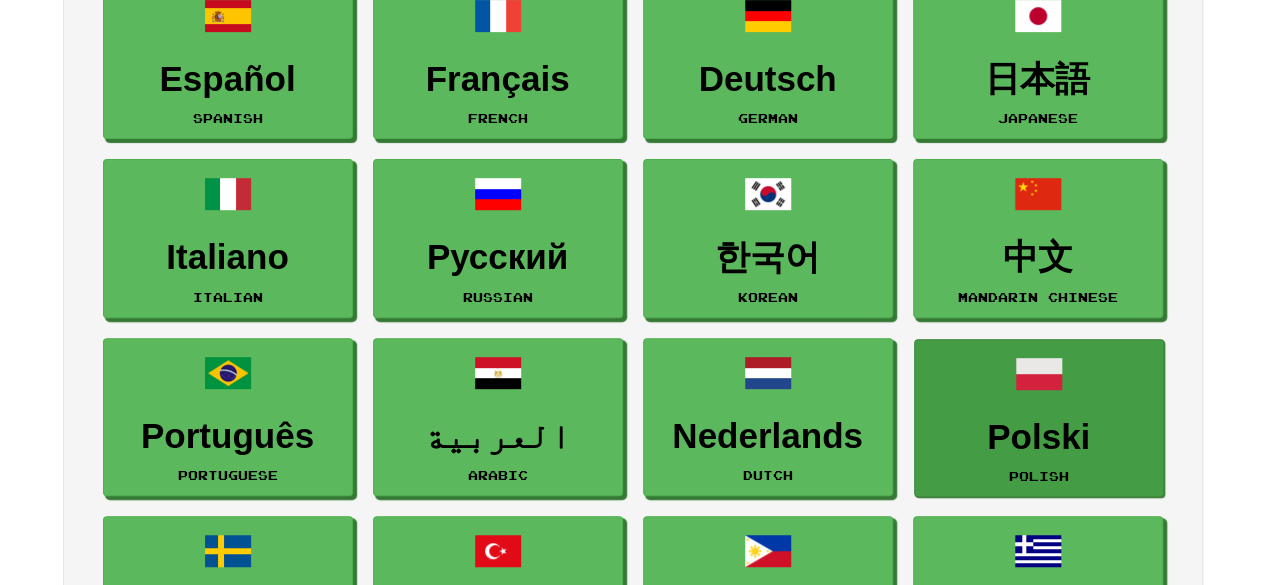 scroll, scrollTop: 300, scrollLeft: 0, axis: vertical 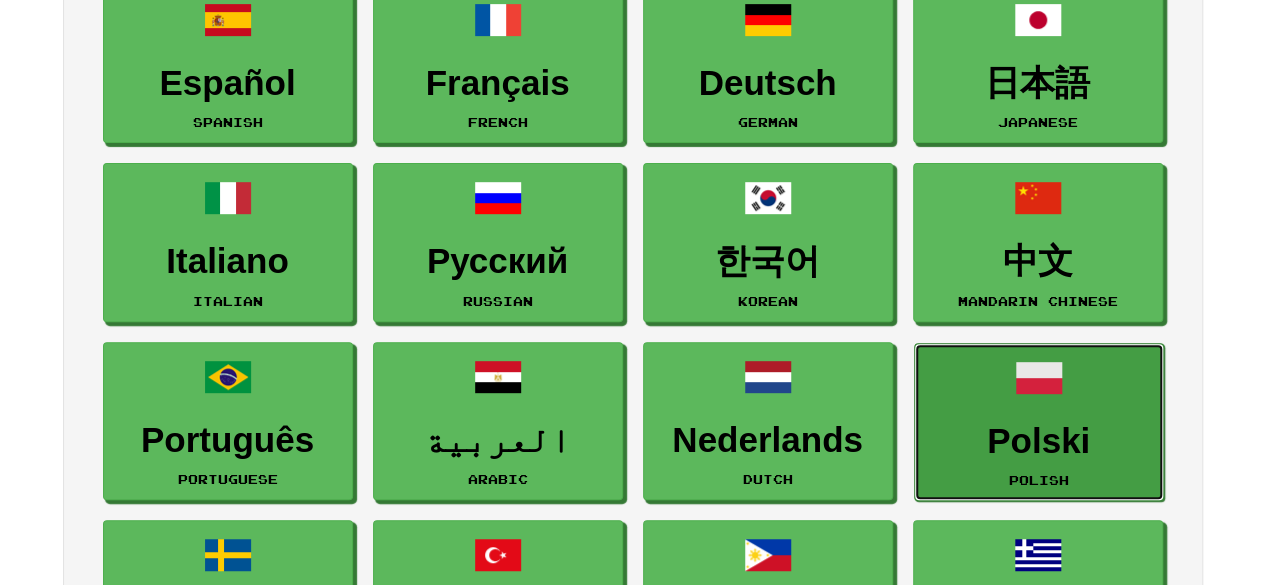 click on "Polski Polish" at bounding box center (1039, 422) 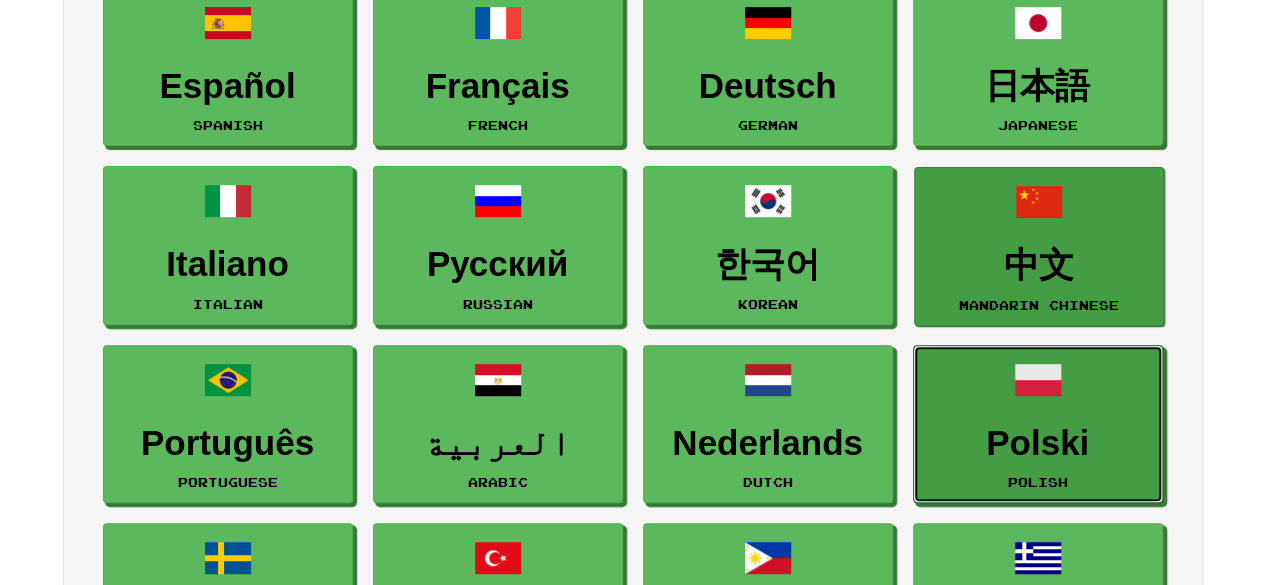 scroll, scrollTop: 300, scrollLeft: 0, axis: vertical 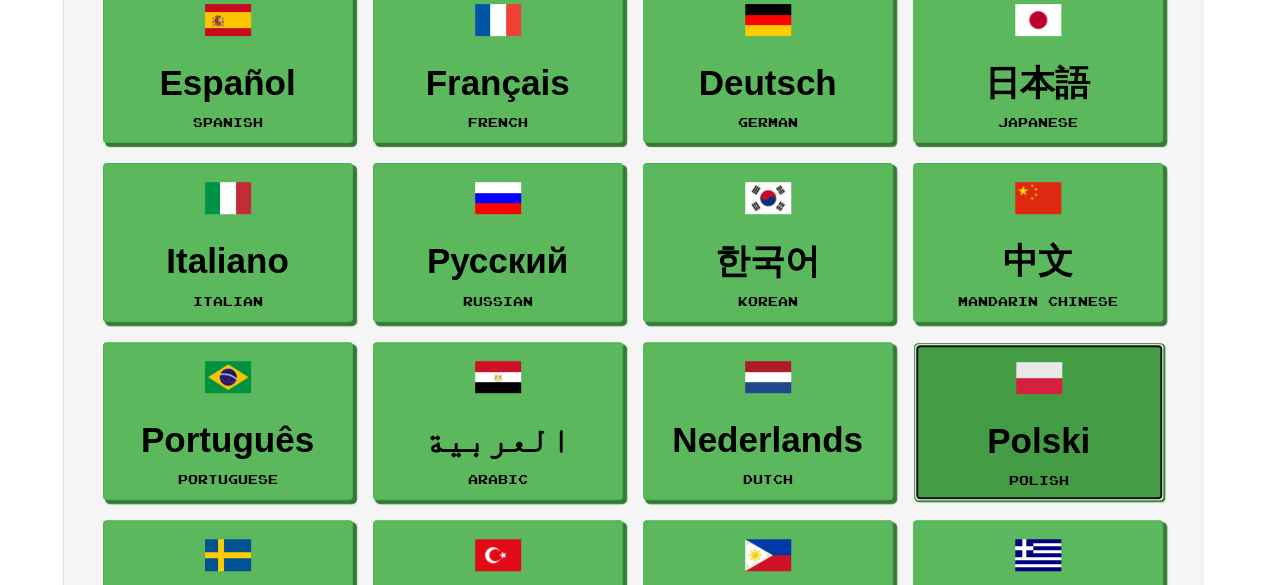 click at bounding box center (1039, 378) 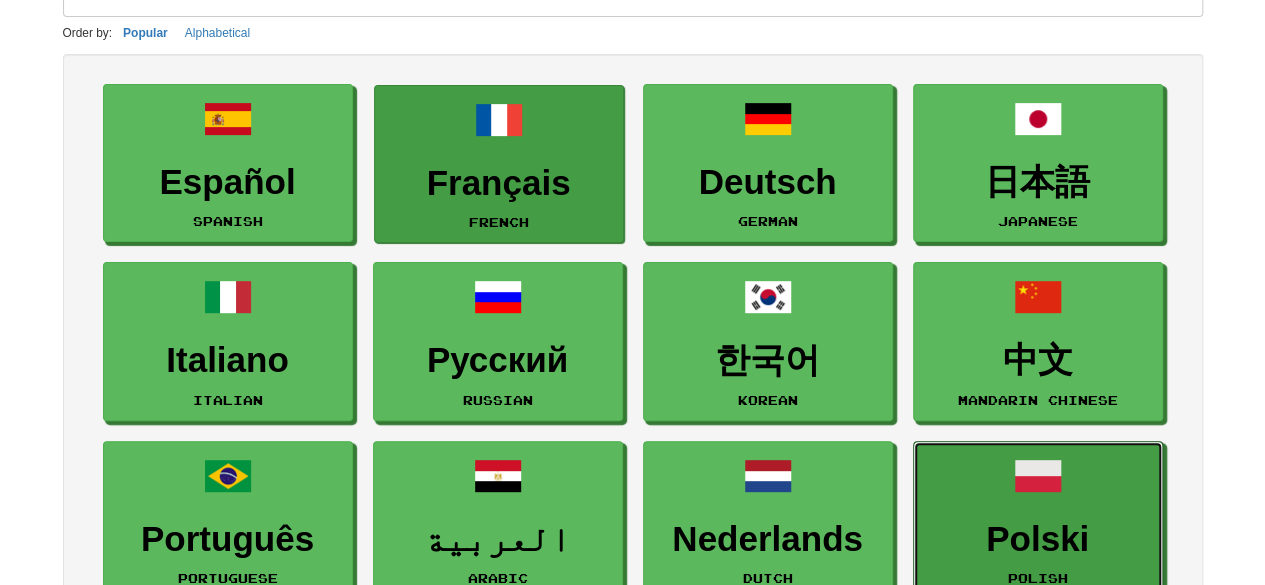 scroll, scrollTop: 200, scrollLeft: 0, axis: vertical 